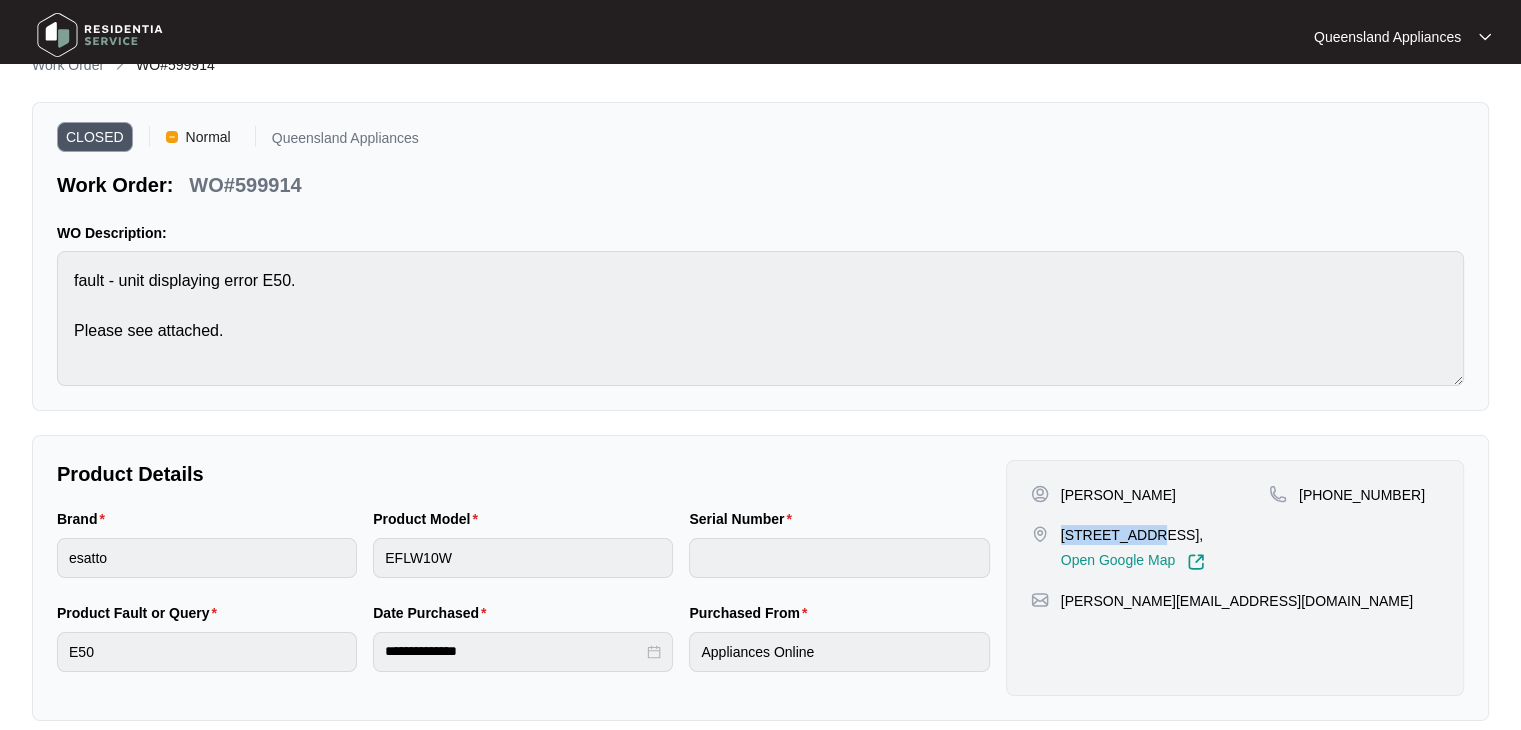 scroll, scrollTop: 0, scrollLeft: 0, axis: both 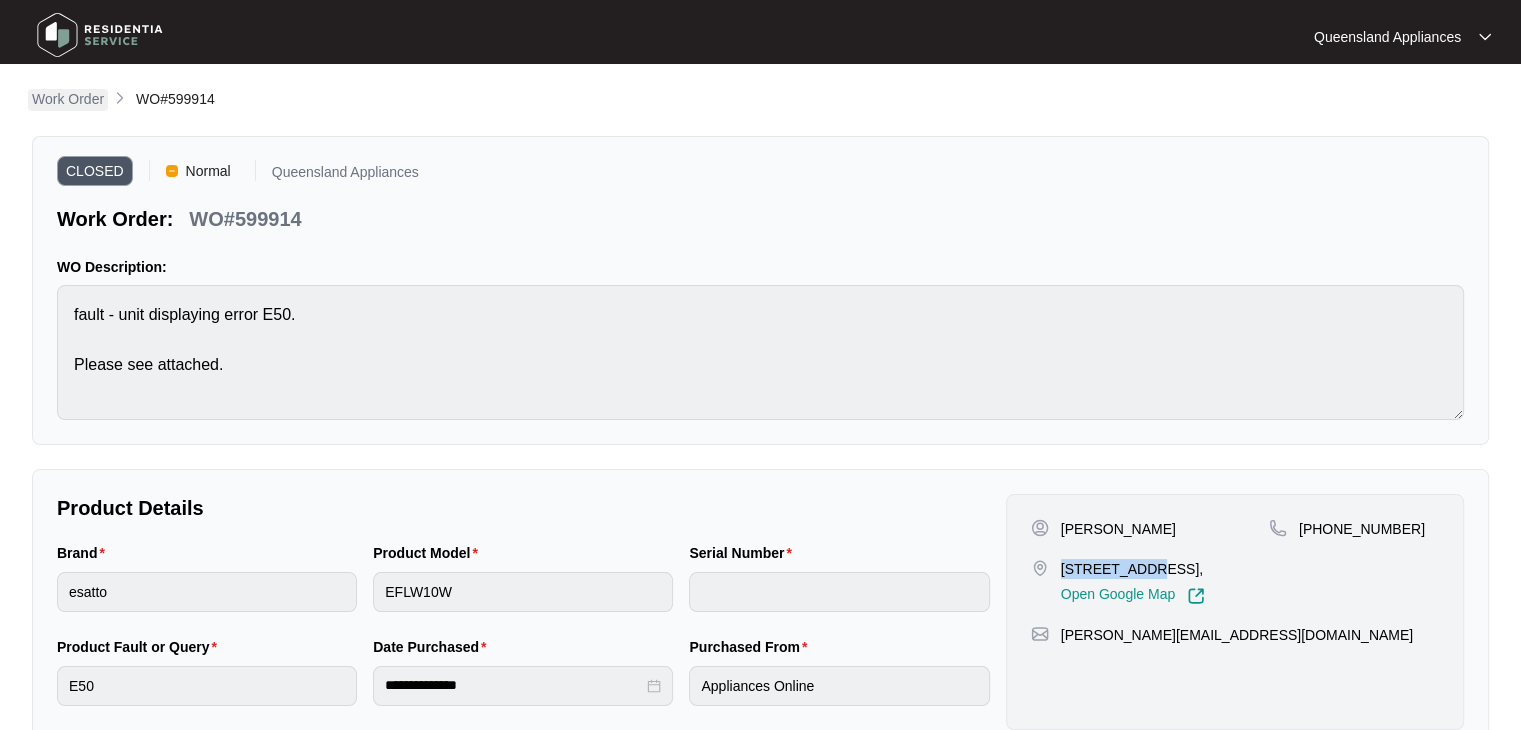 click on "Work Order" at bounding box center (68, 99) 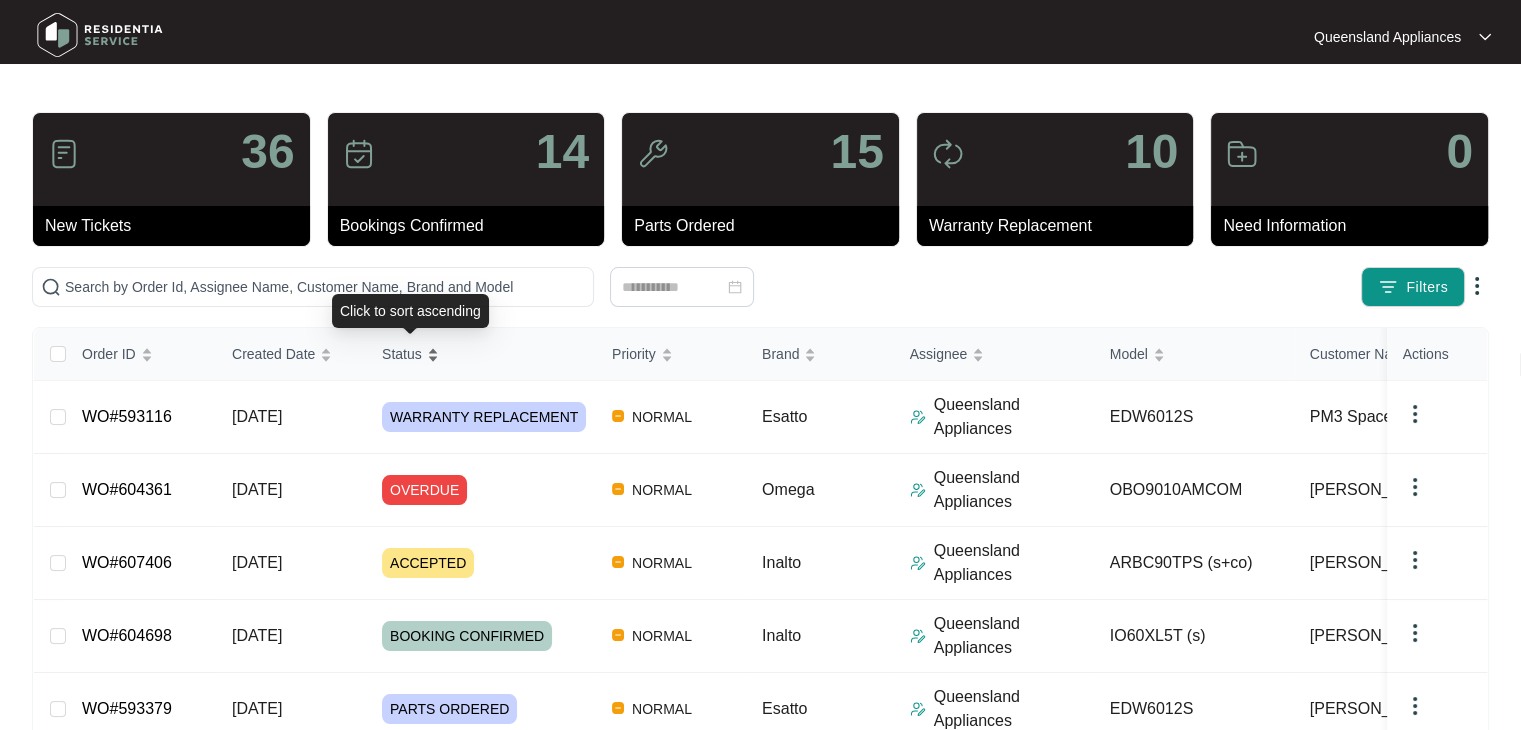 click on "Status" at bounding box center (410, 354) 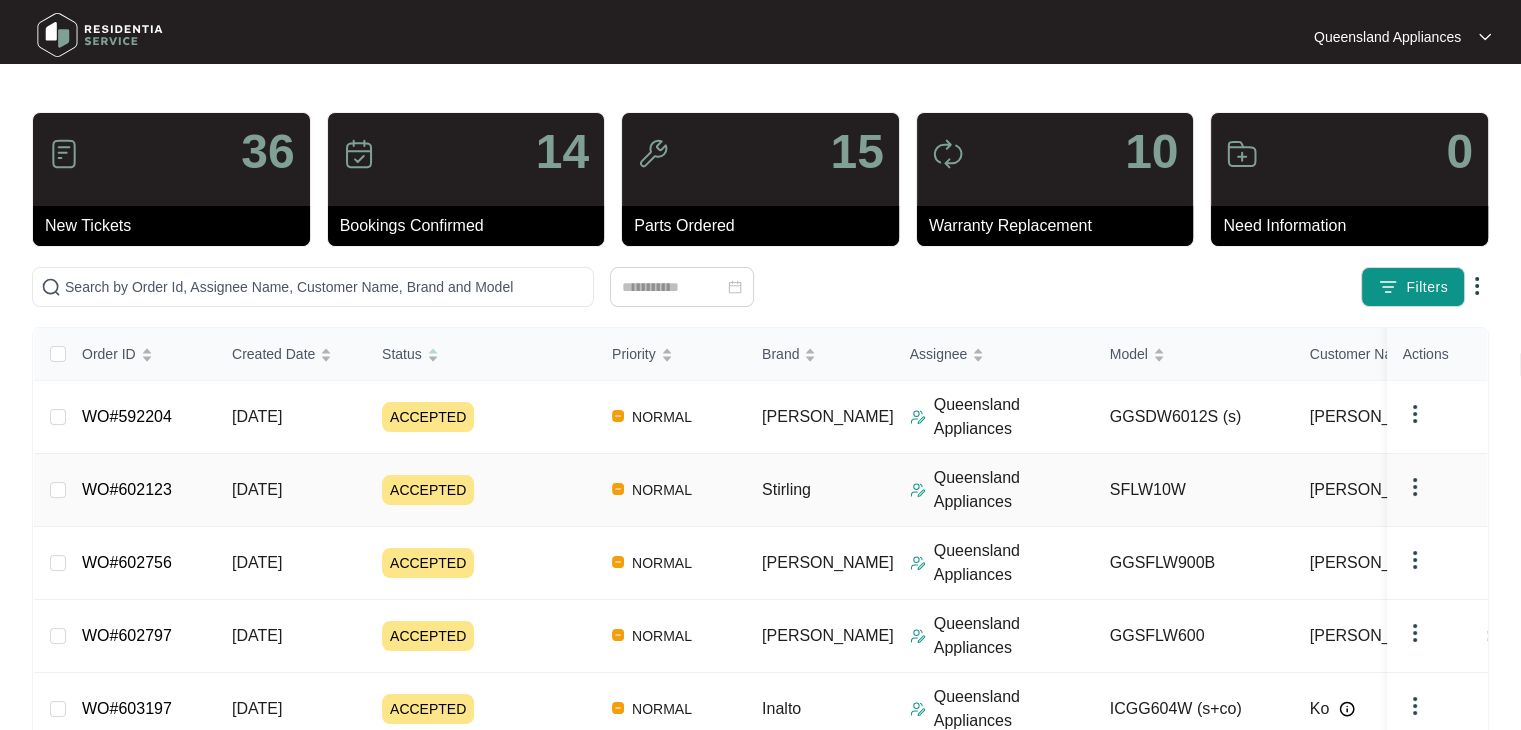 scroll, scrollTop: 491, scrollLeft: 0, axis: vertical 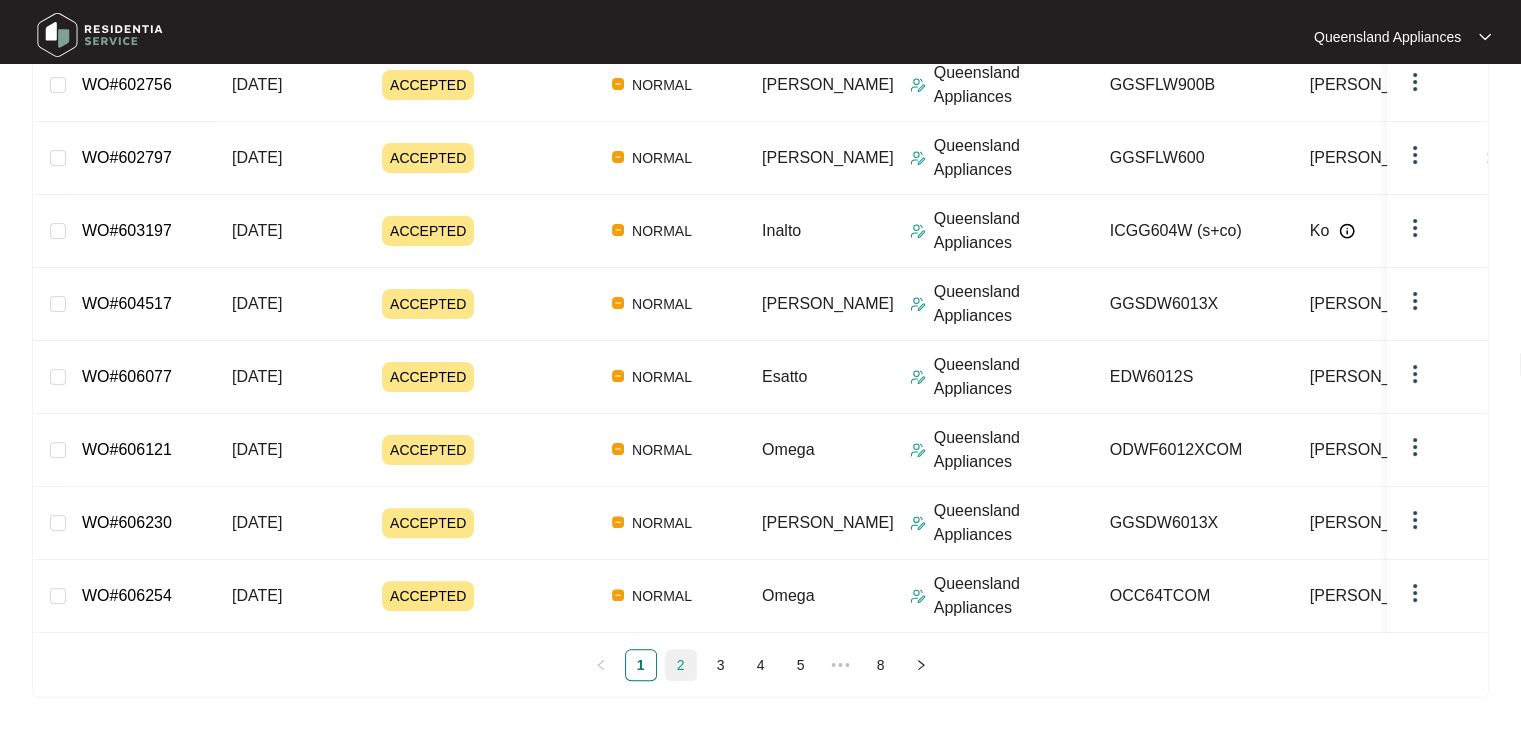 click on "2" at bounding box center [681, 665] 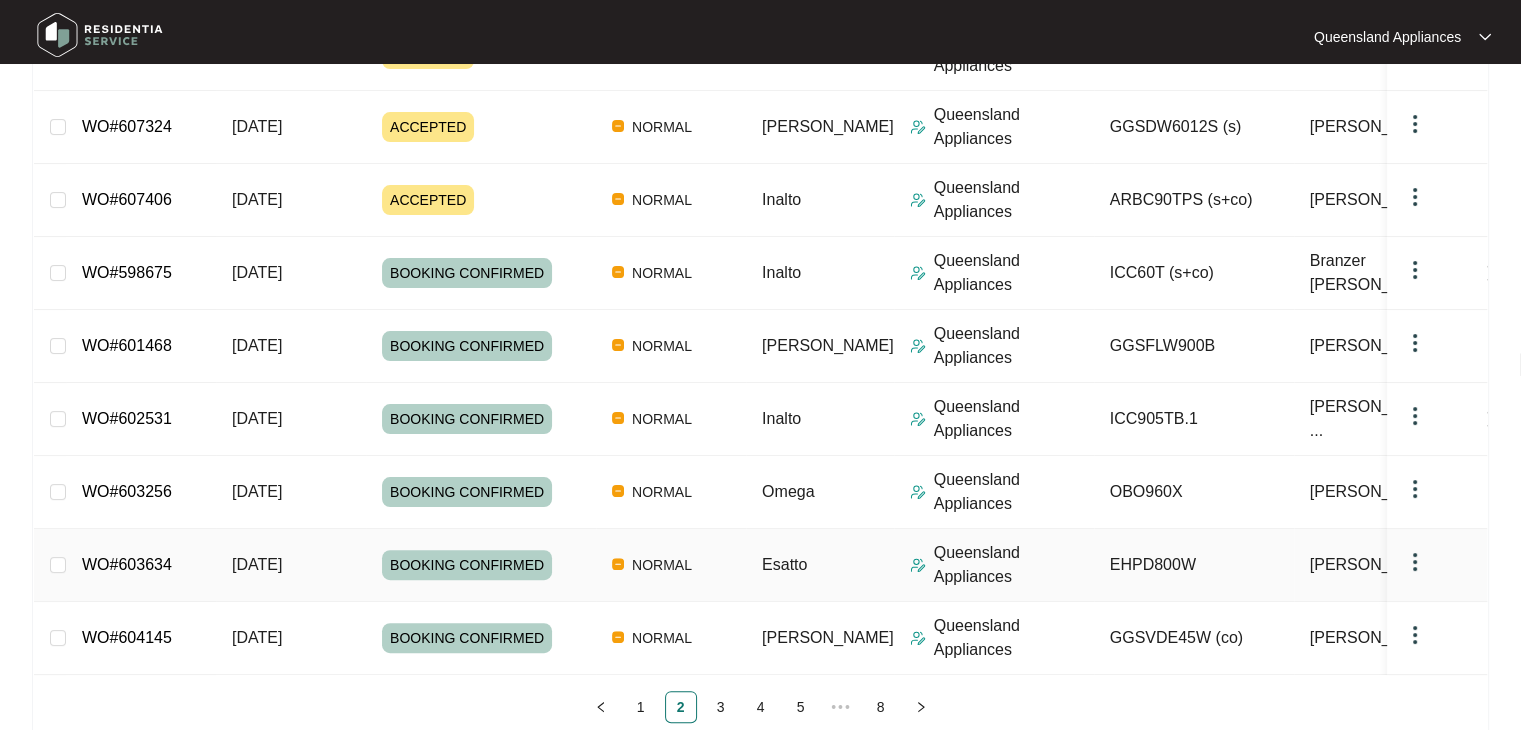 scroll, scrollTop: 391, scrollLeft: 0, axis: vertical 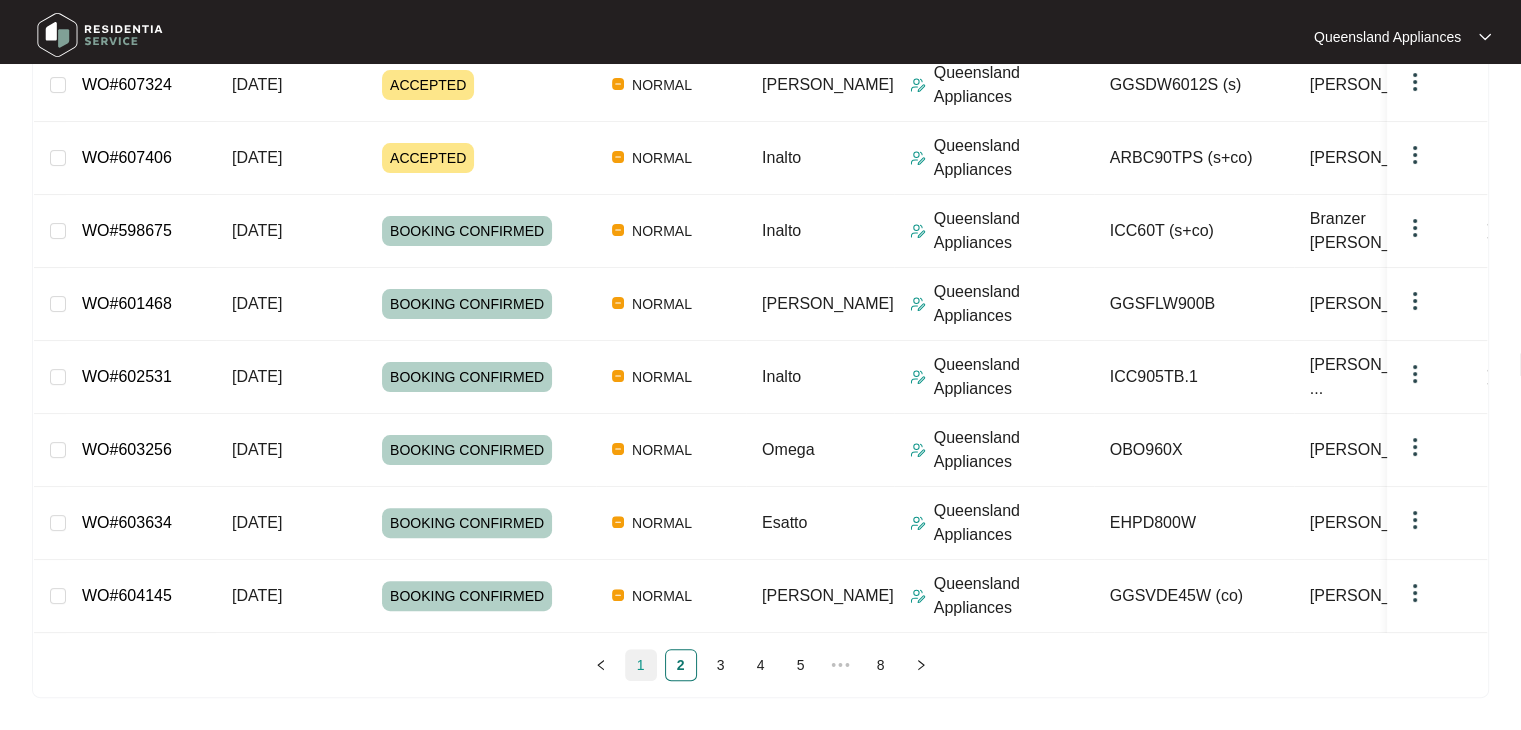 click on "1" at bounding box center [641, 665] 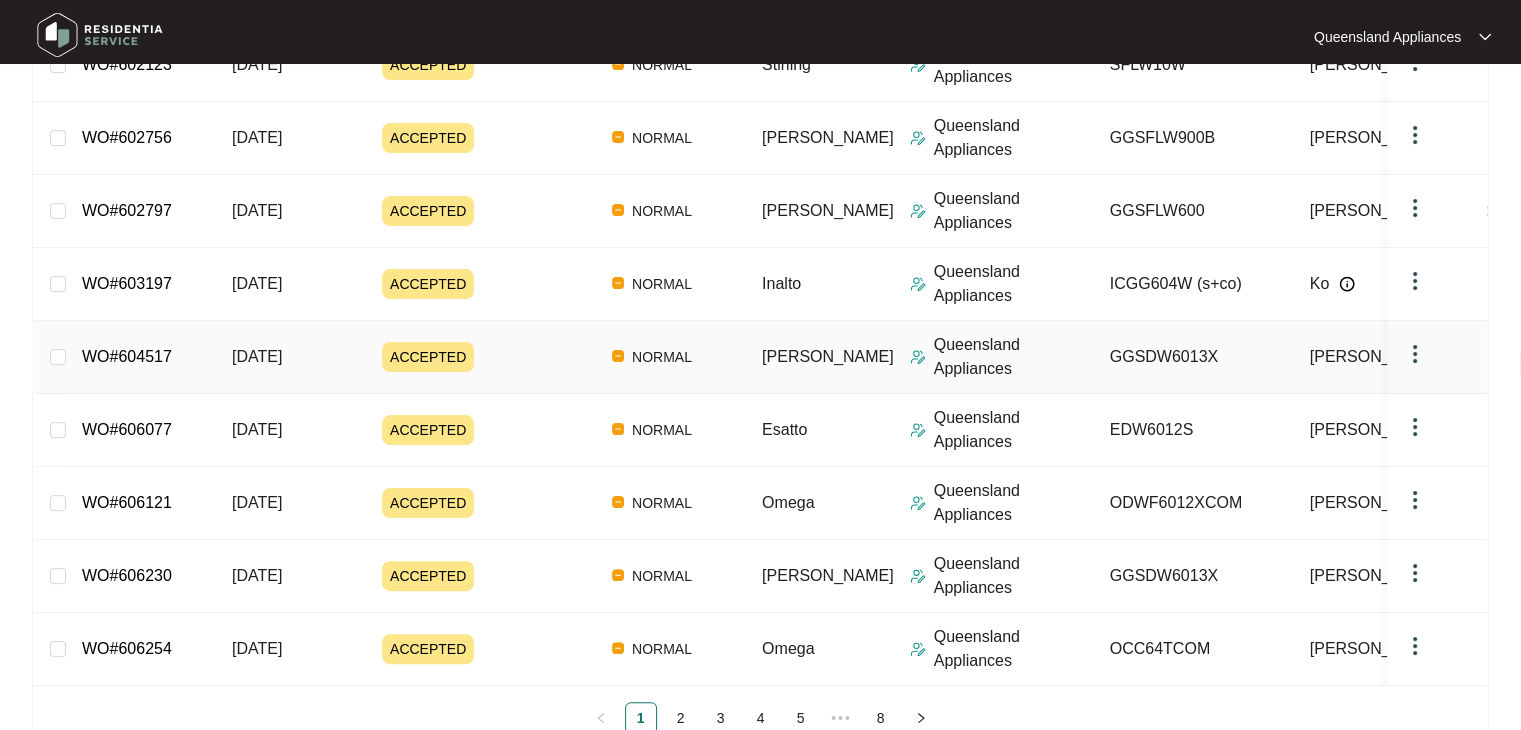 scroll, scrollTop: 391, scrollLeft: 0, axis: vertical 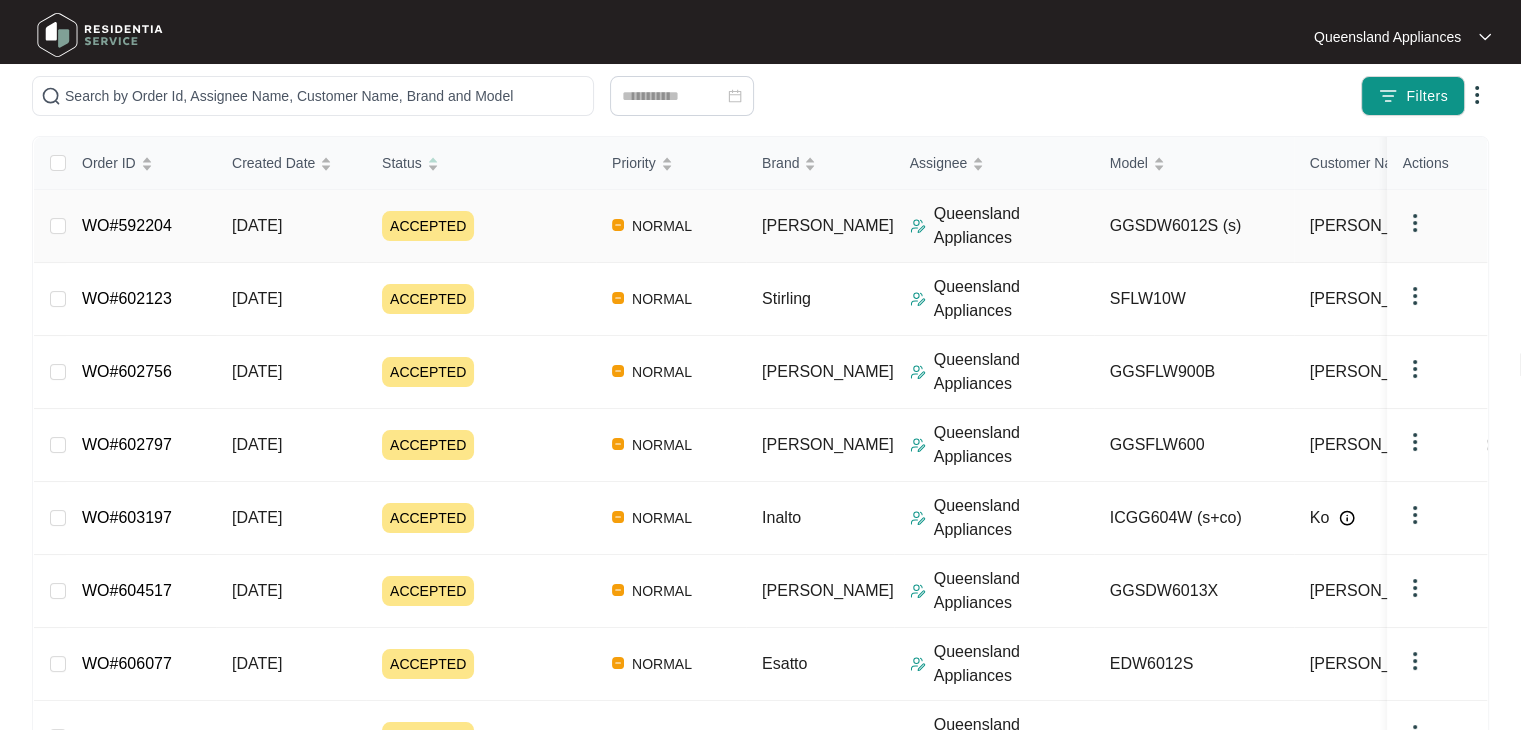 drag, startPoint x: 149, startPoint y: 226, endPoint x: 165, endPoint y: 238, distance: 20 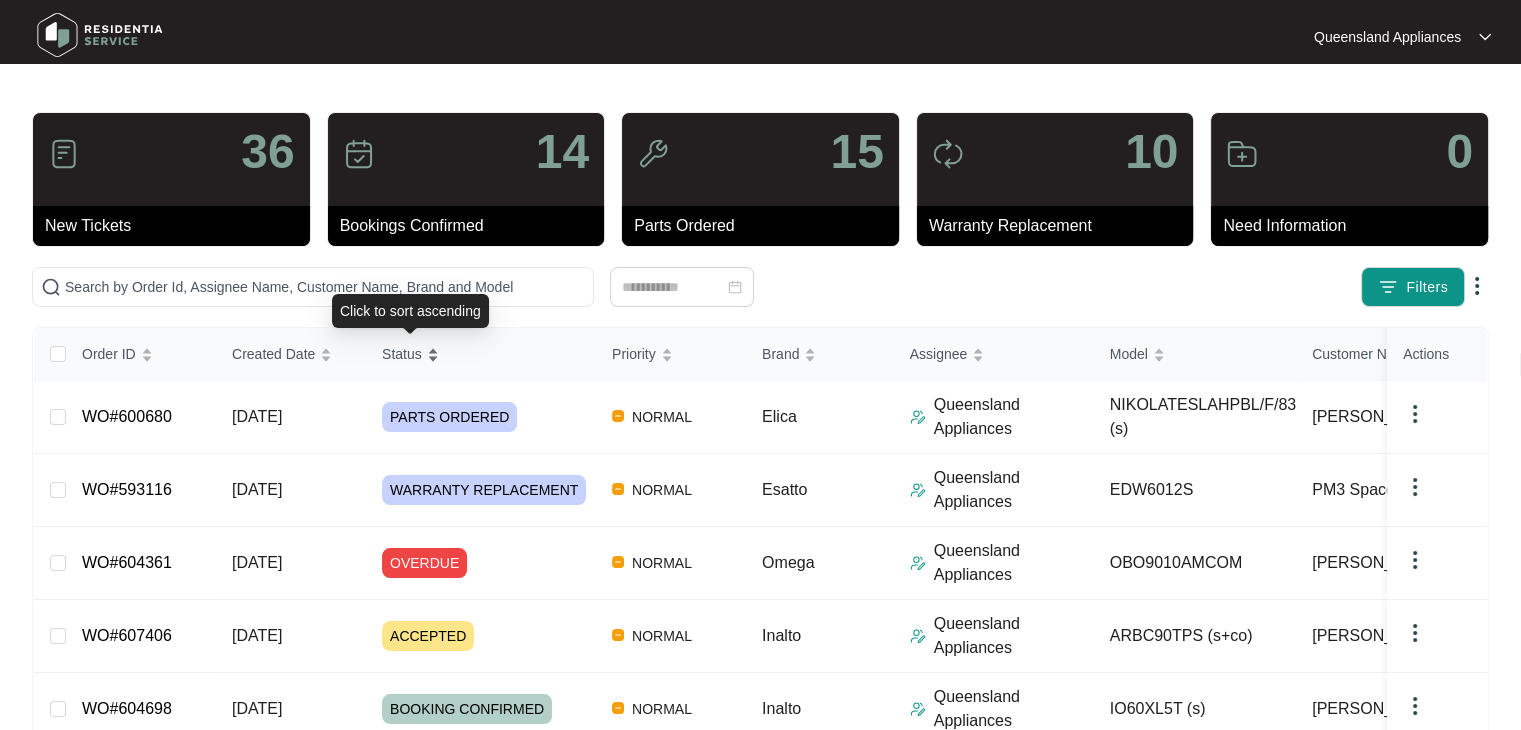 click on "Status" at bounding box center [410, 354] 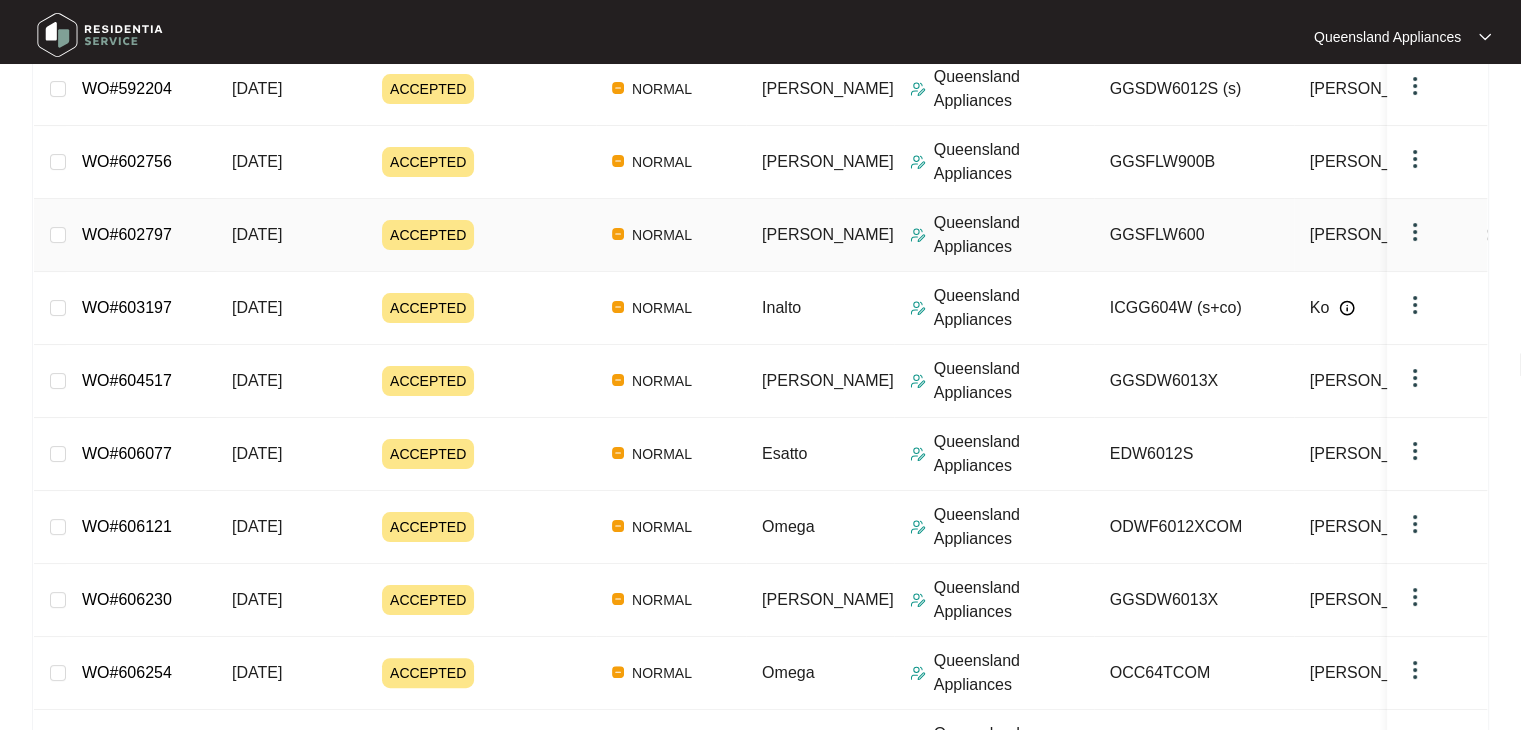 scroll, scrollTop: 91, scrollLeft: 0, axis: vertical 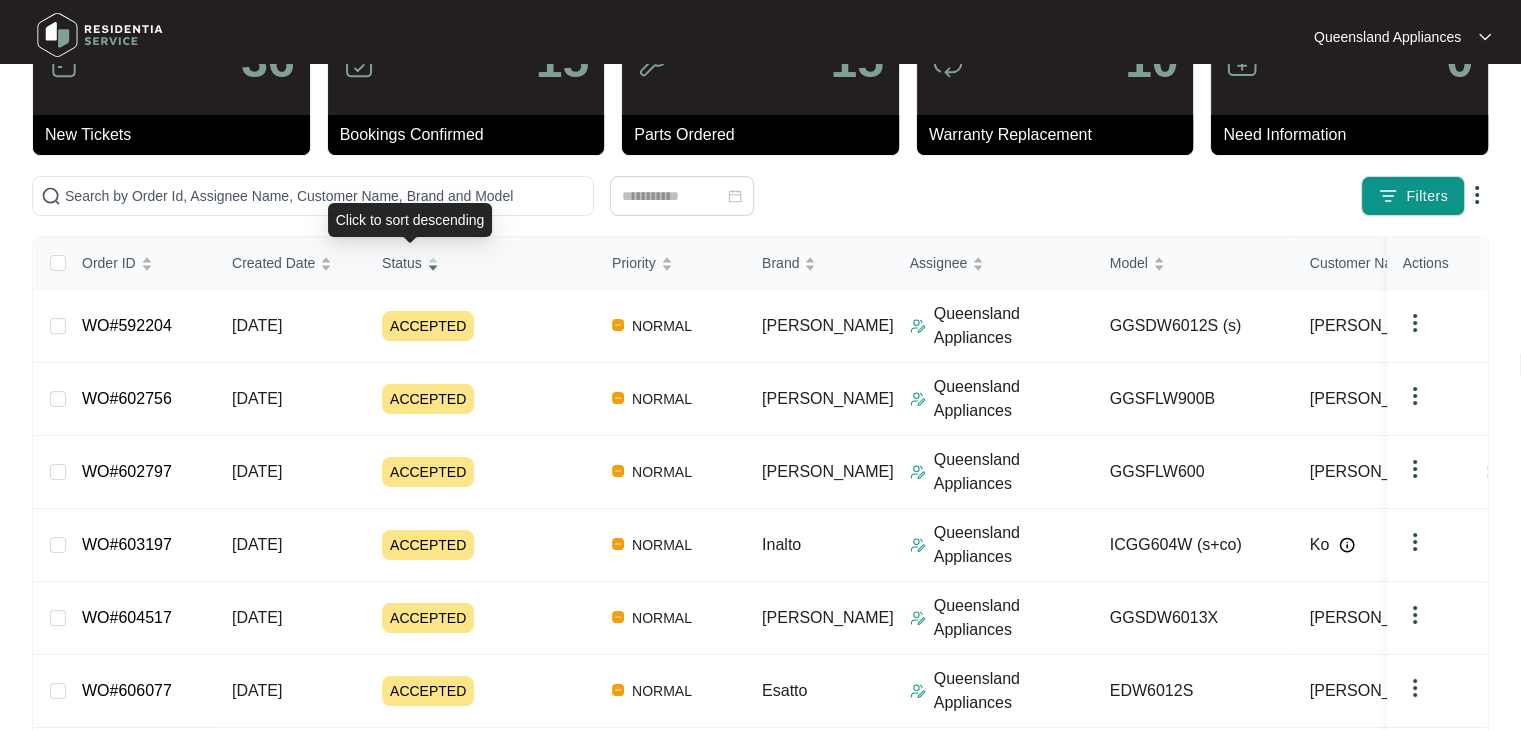click on "Status" at bounding box center [402, 263] 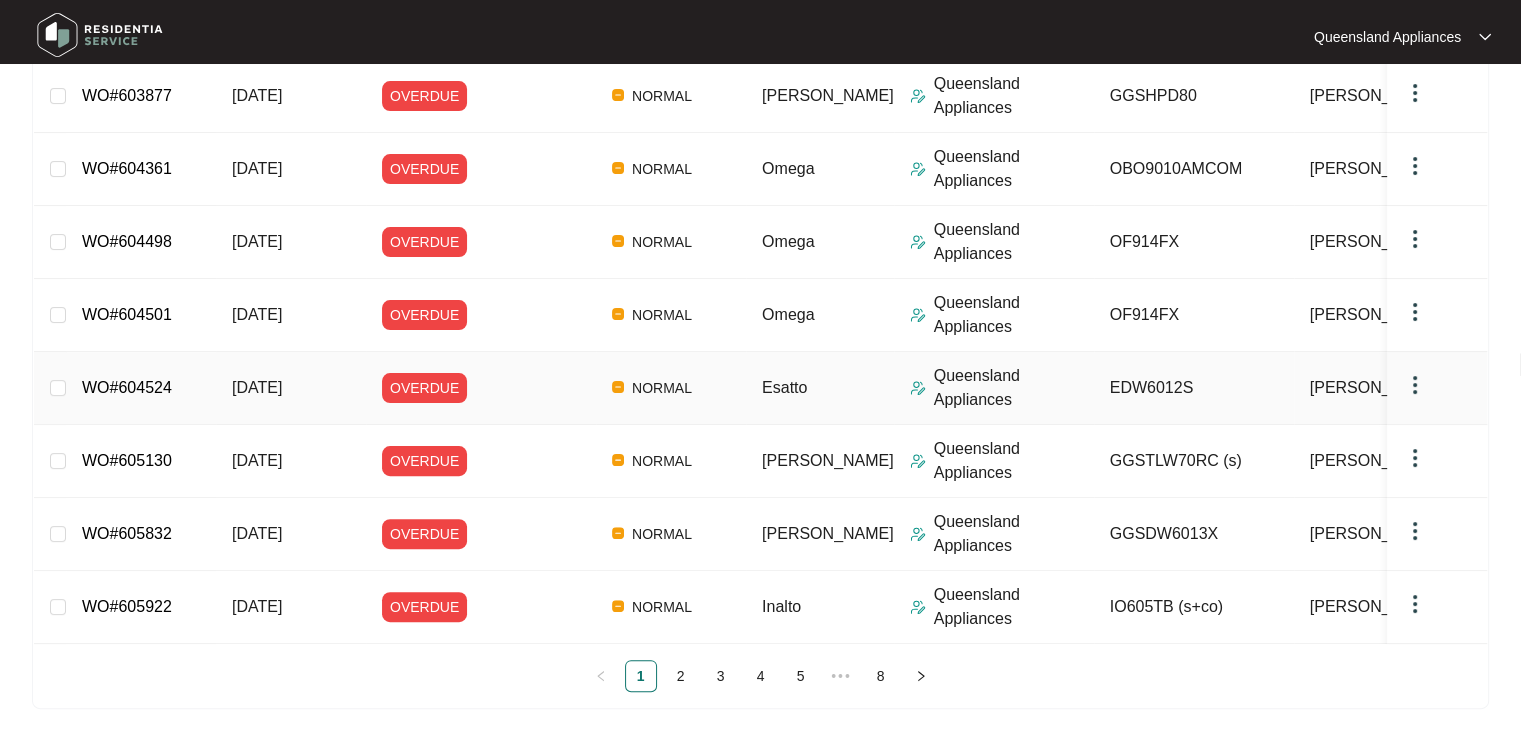 scroll, scrollTop: 91, scrollLeft: 0, axis: vertical 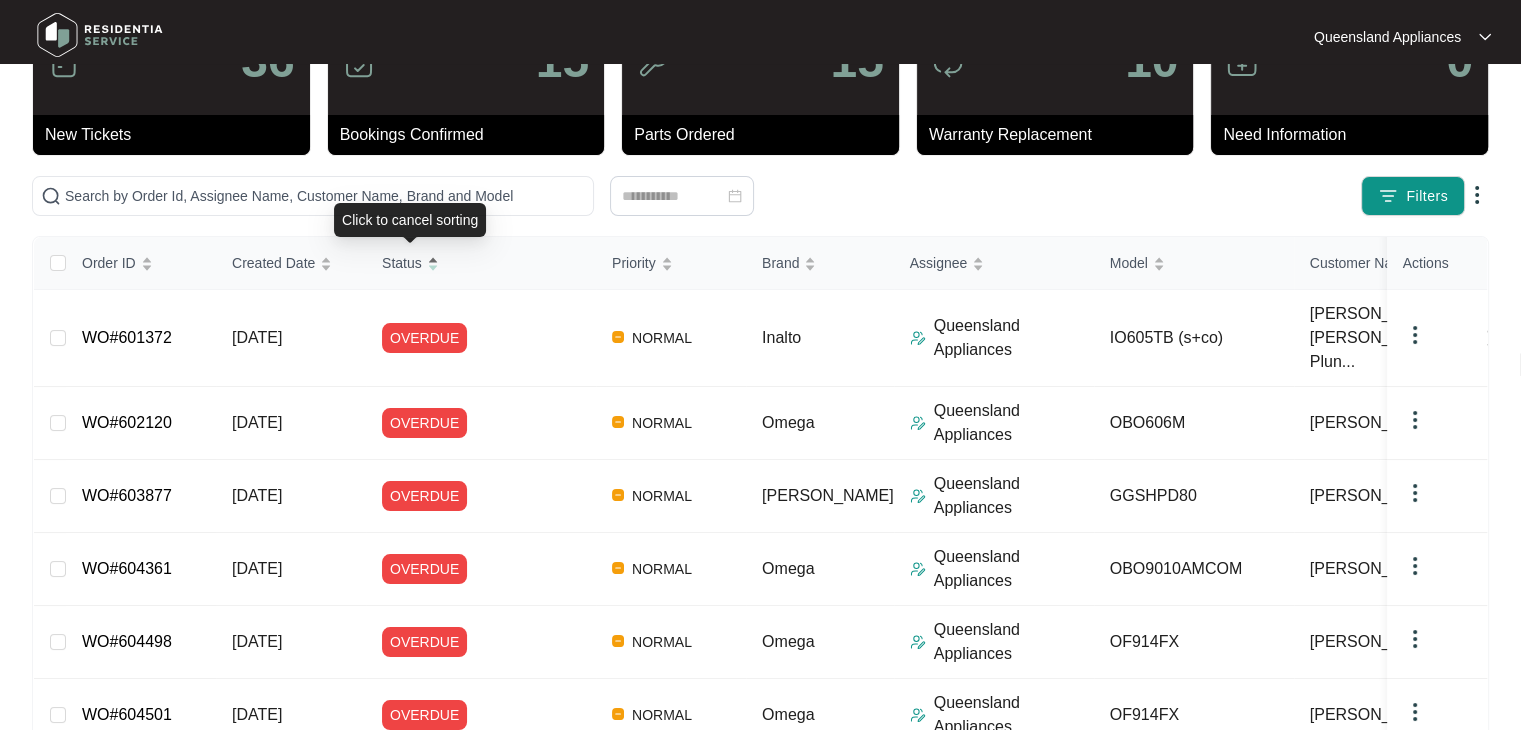 click on "Status" at bounding box center [402, 263] 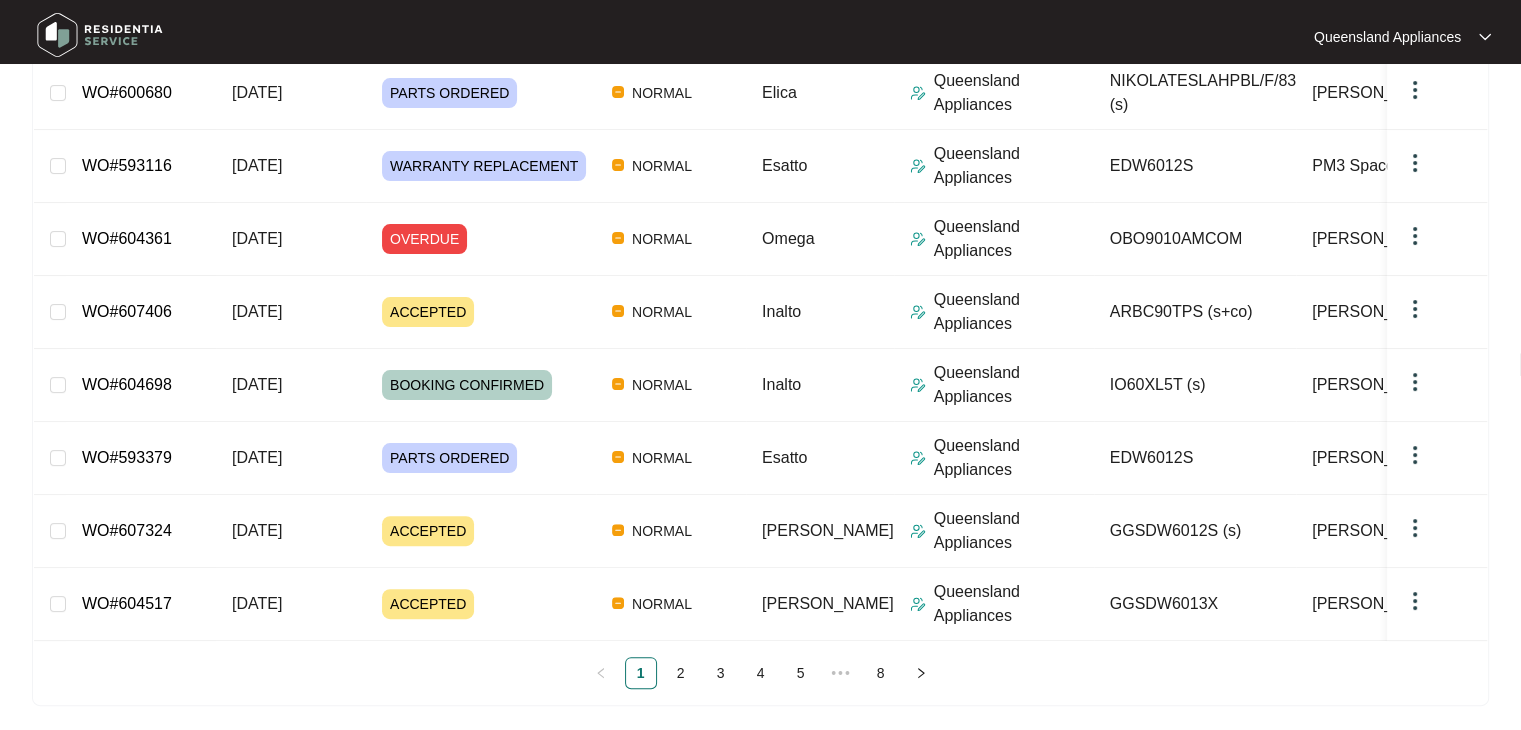 scroll, scrollTop: 491, scrollLeft: 0, axis: vertical 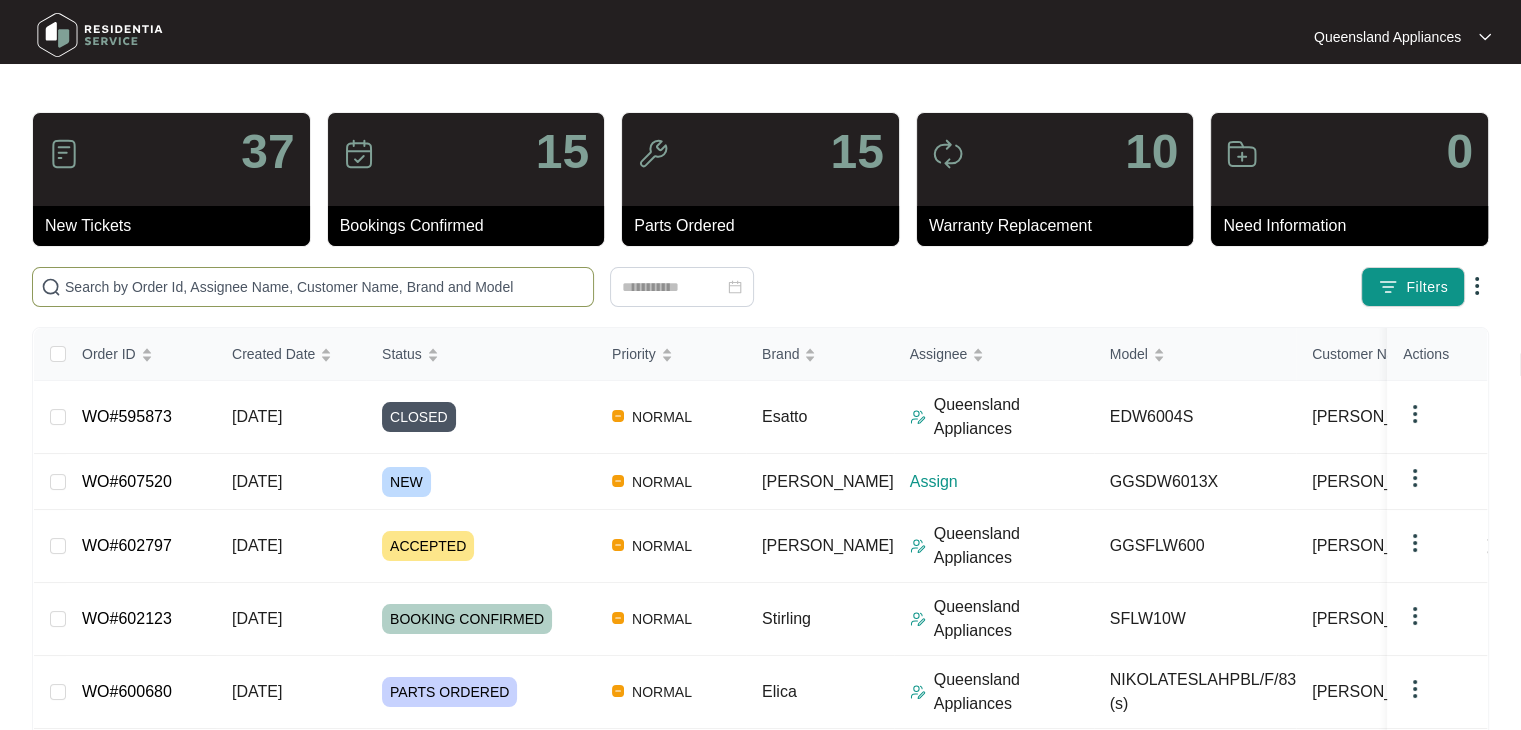 click at bounding box center [325, 287] 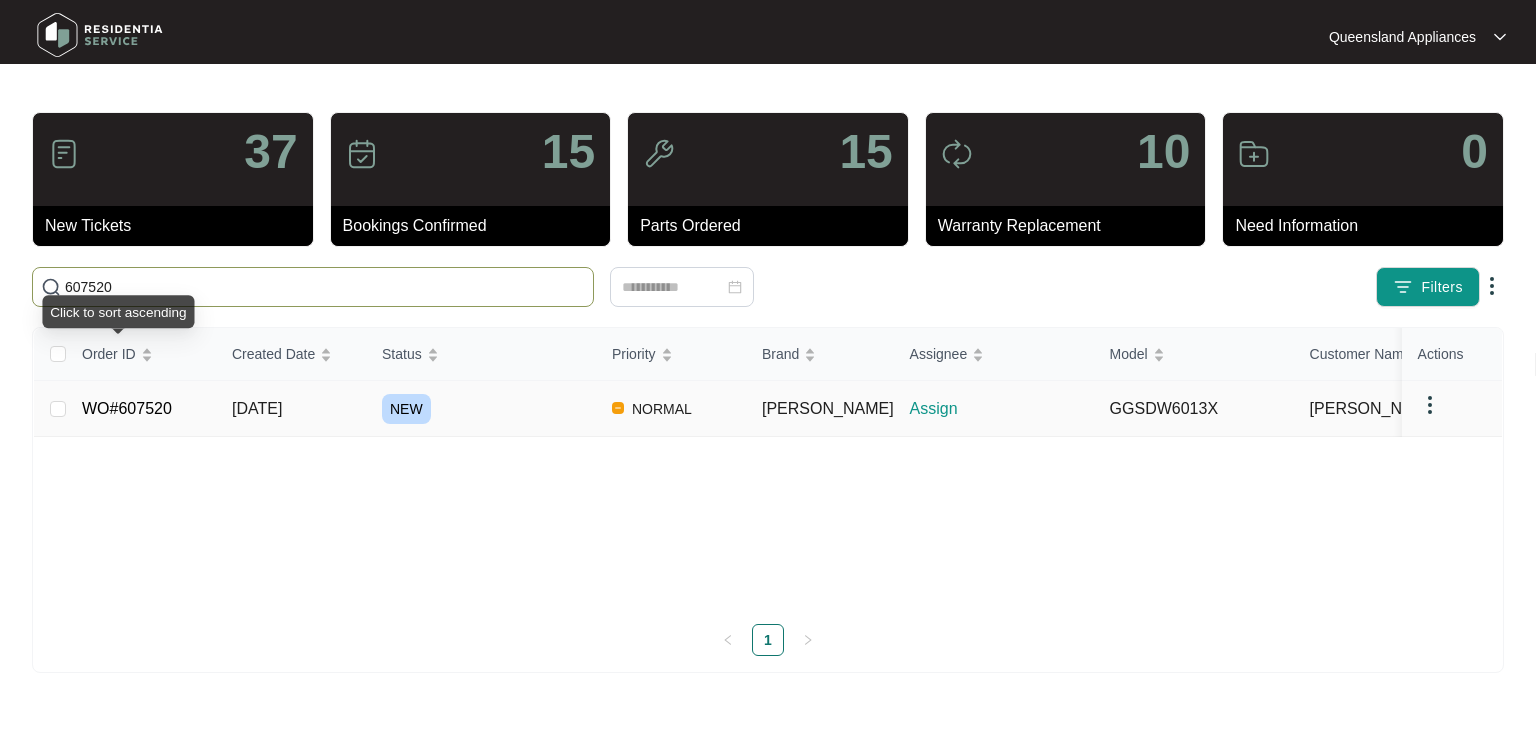 type on "607520" 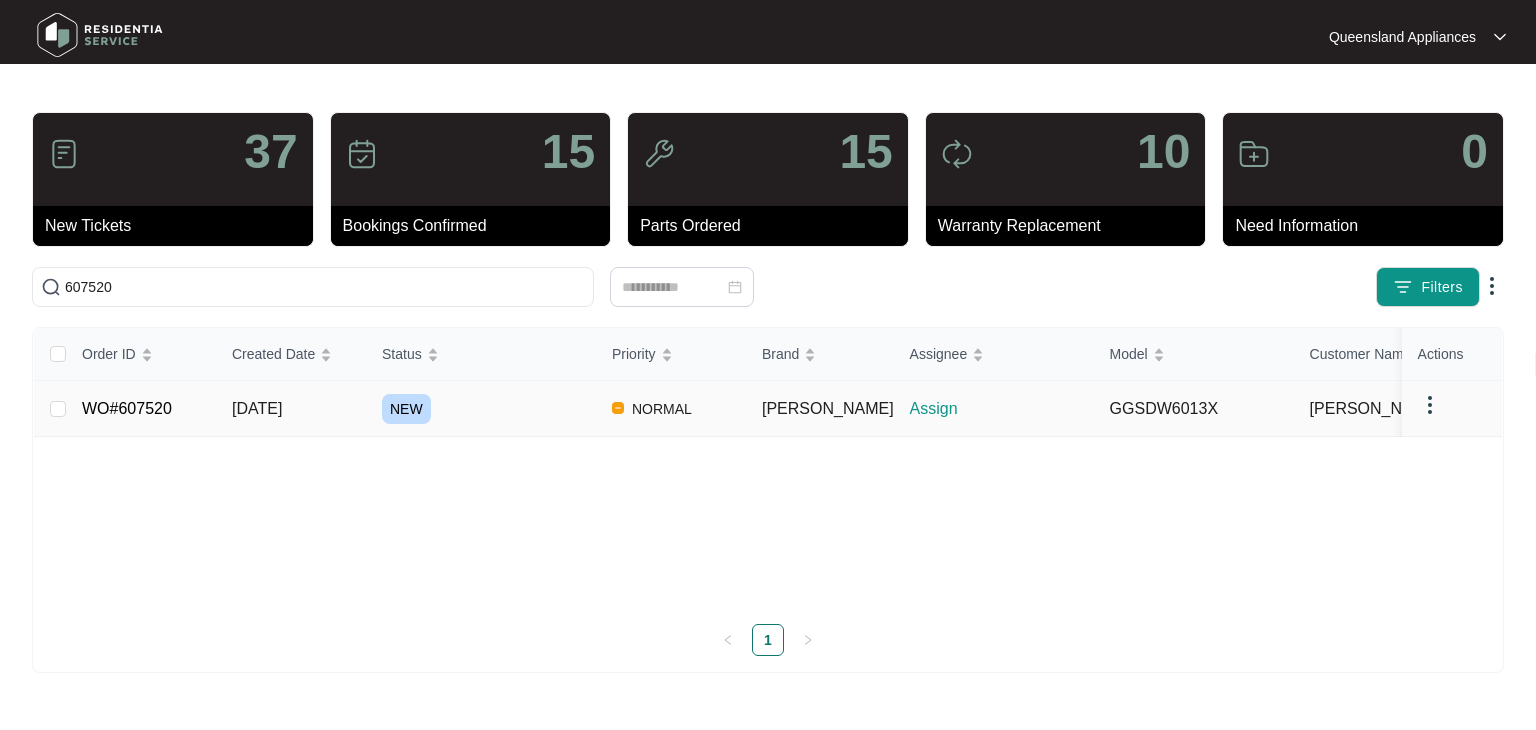 click on "WO#607520" at bounding box center (127, 408) 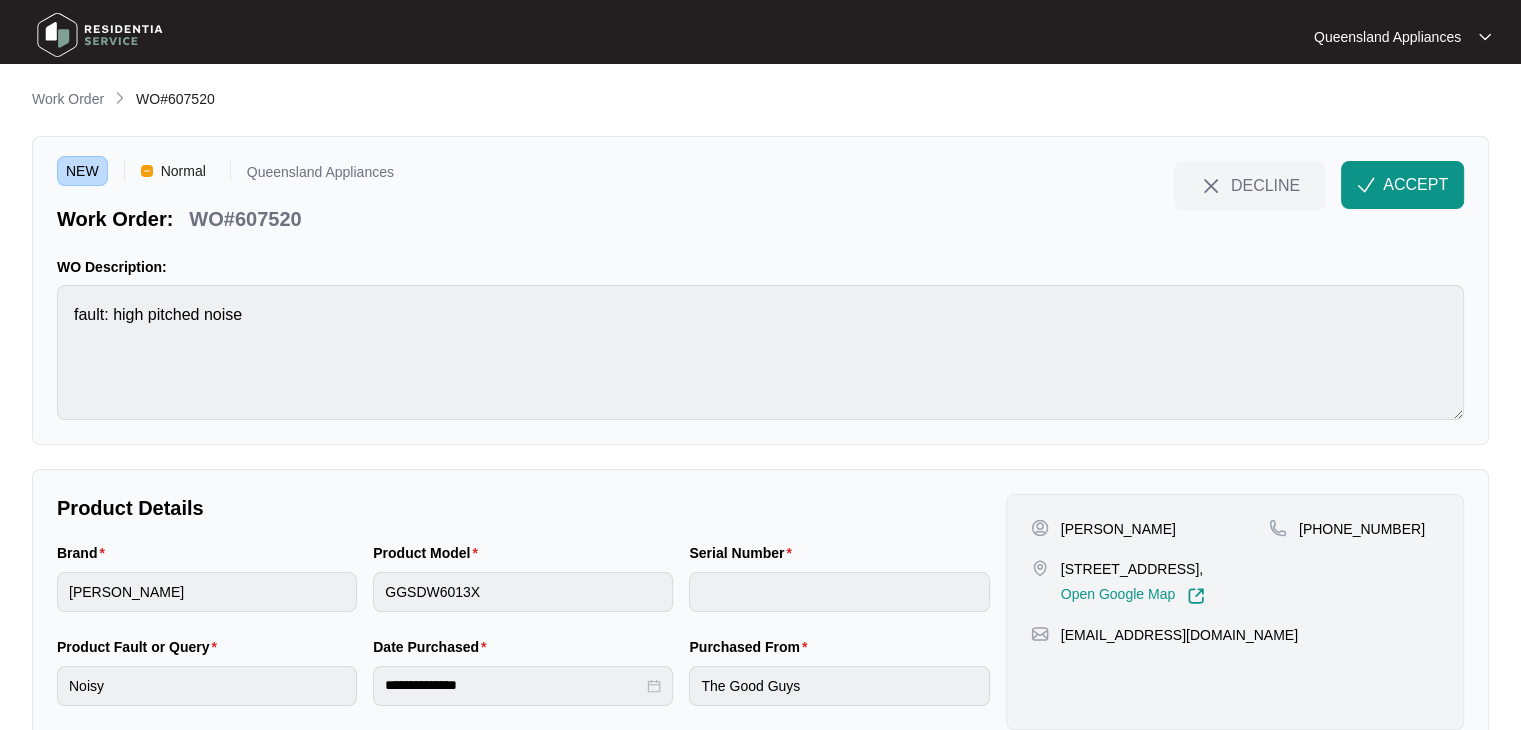 drag, startPoint x: 1148, startPoint y: 561, endPoint x: 1216, endPoint y: 559, distance: 68.0294 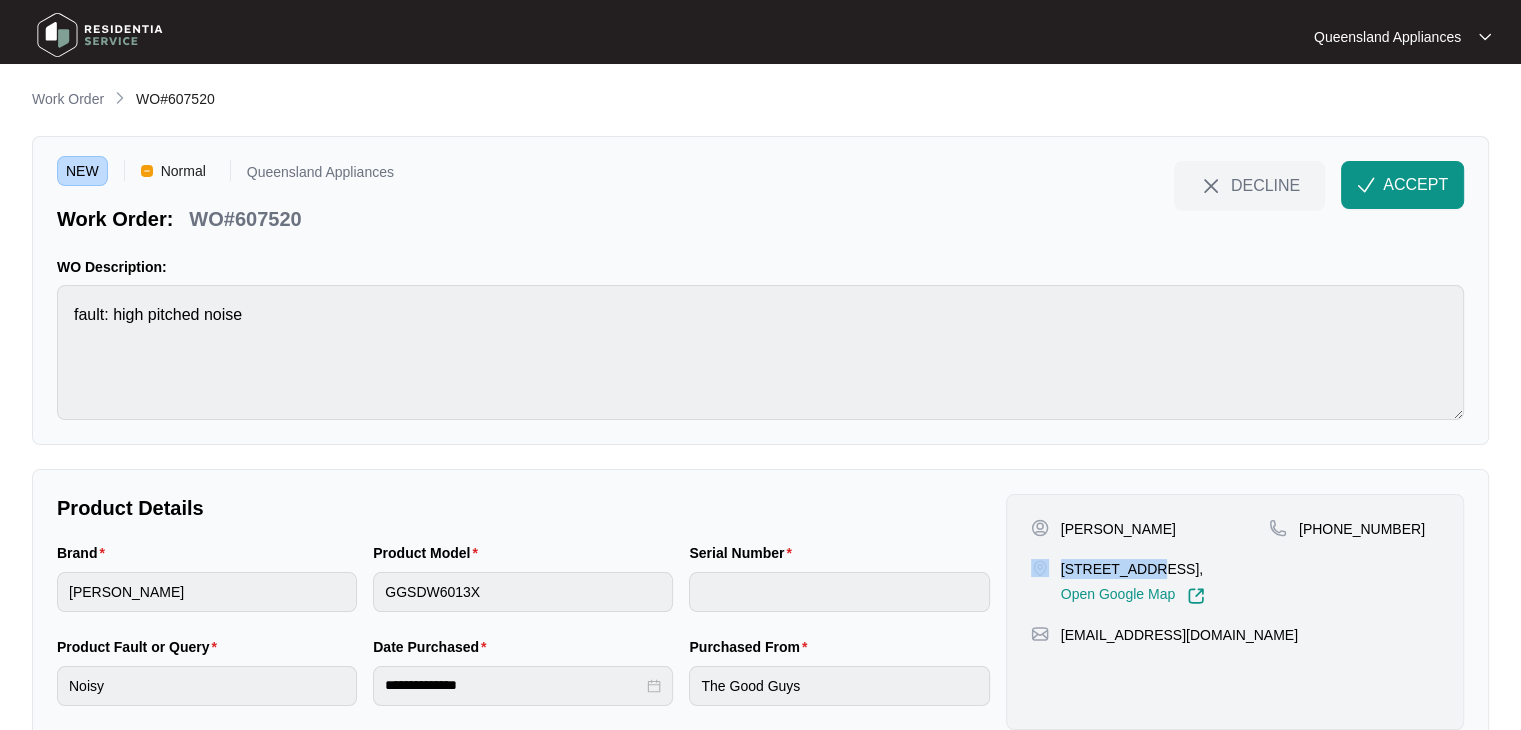 drag, startPoint x: 1052, startPoint y: 565, endPoint x: 1143, endPoint y: 561, distance: 91.08787 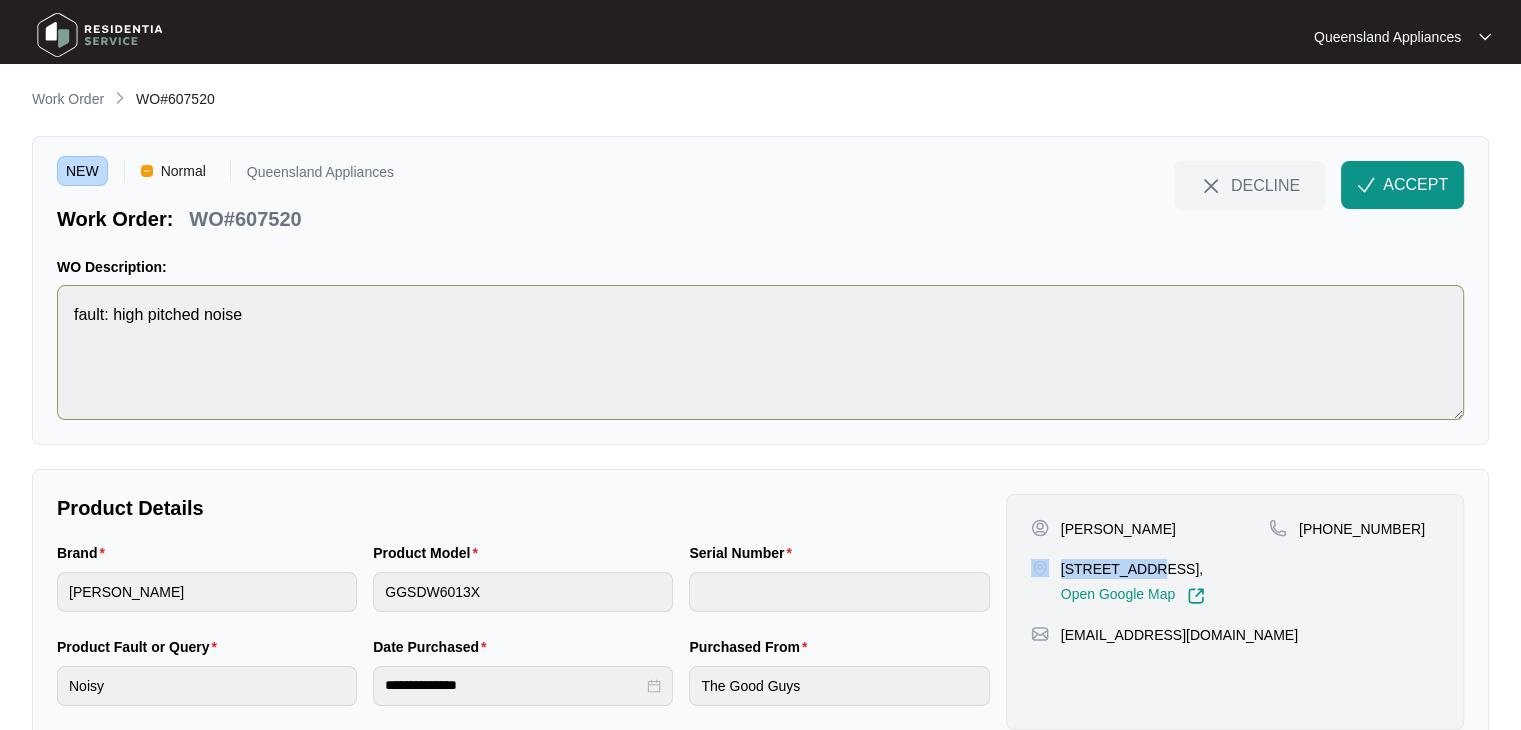 copy on "2 Ithaca Way" 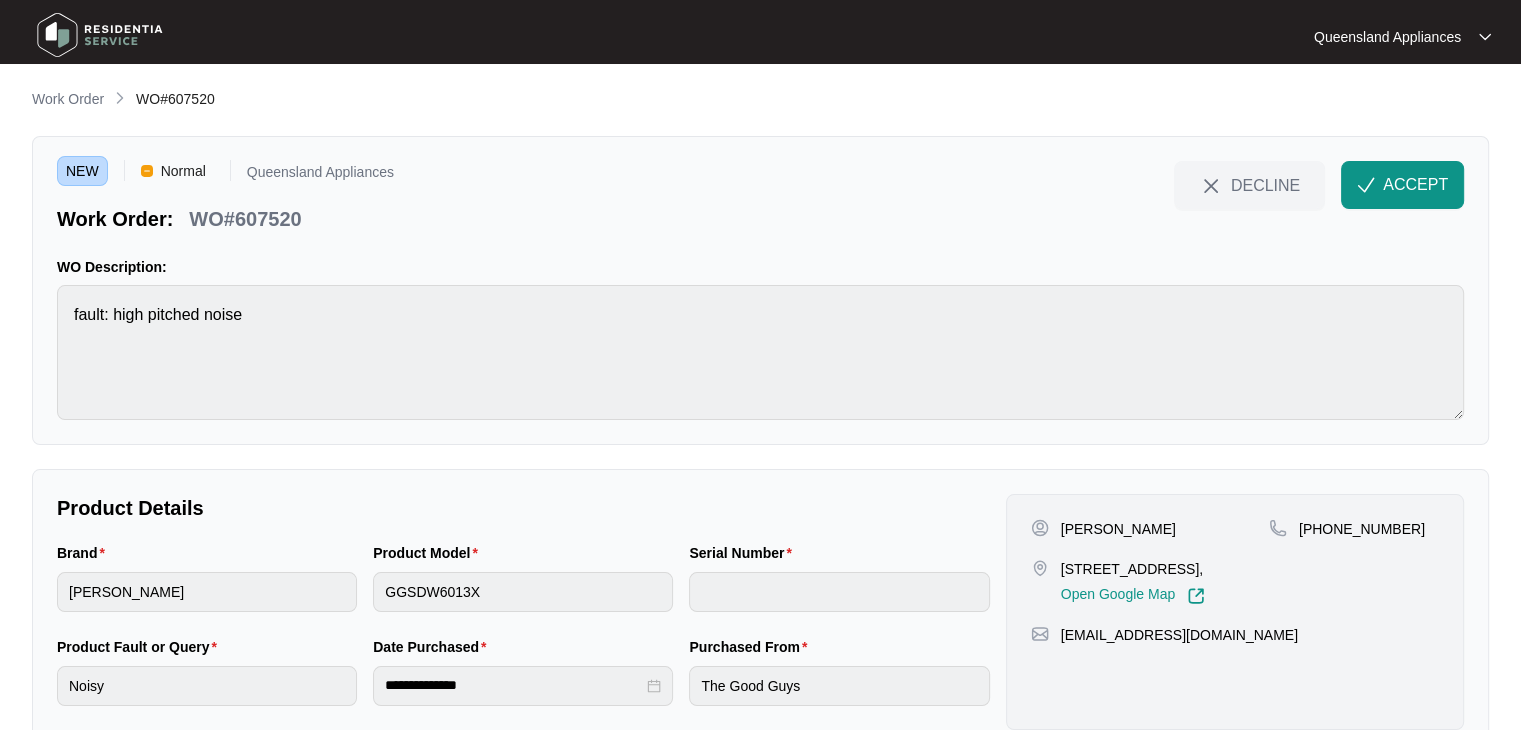 click on "WO#607520" at bounding box center (245, 219) 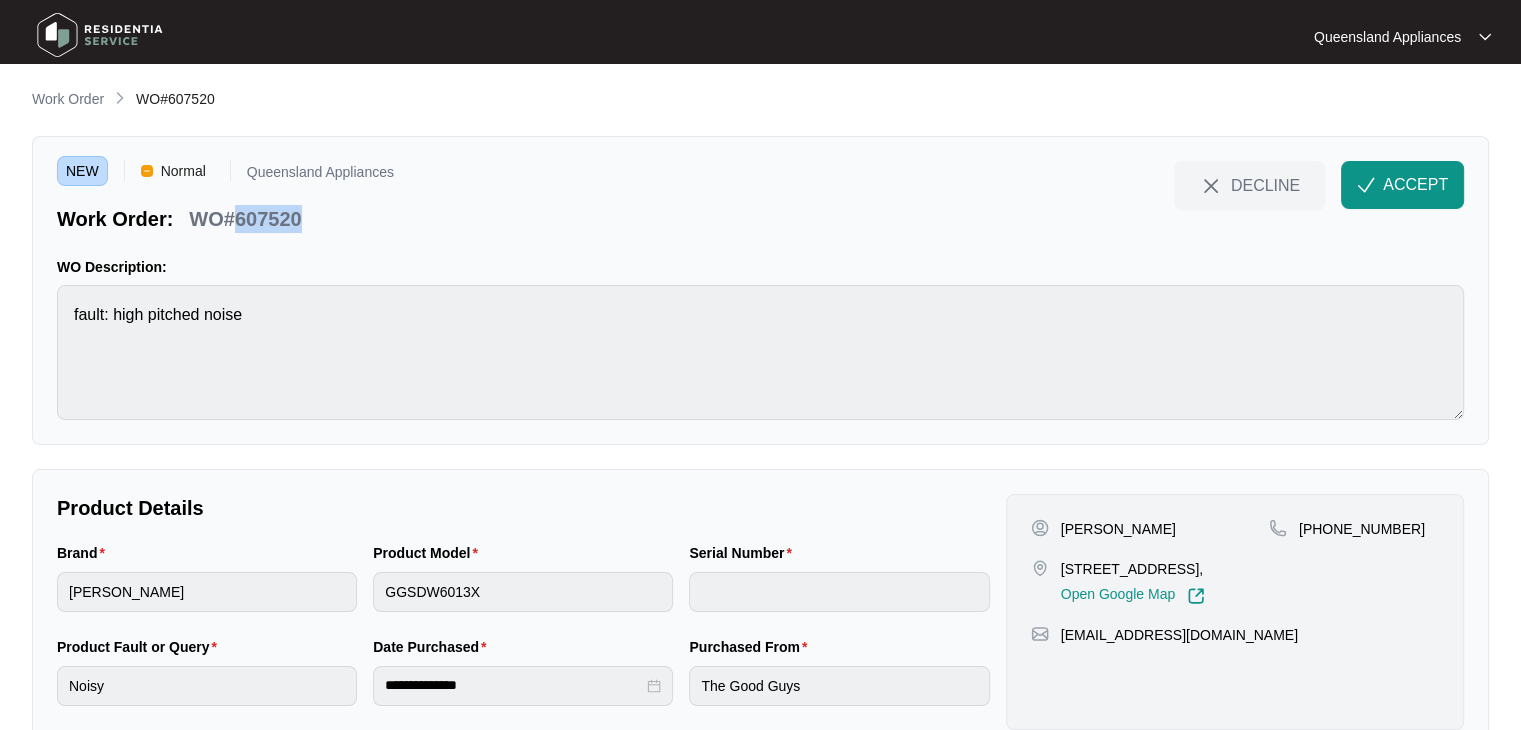 drag, startPoint x: 279, startPoint y: 214, endPoint x: 330, endPoint y: 149, distance: 82.61961 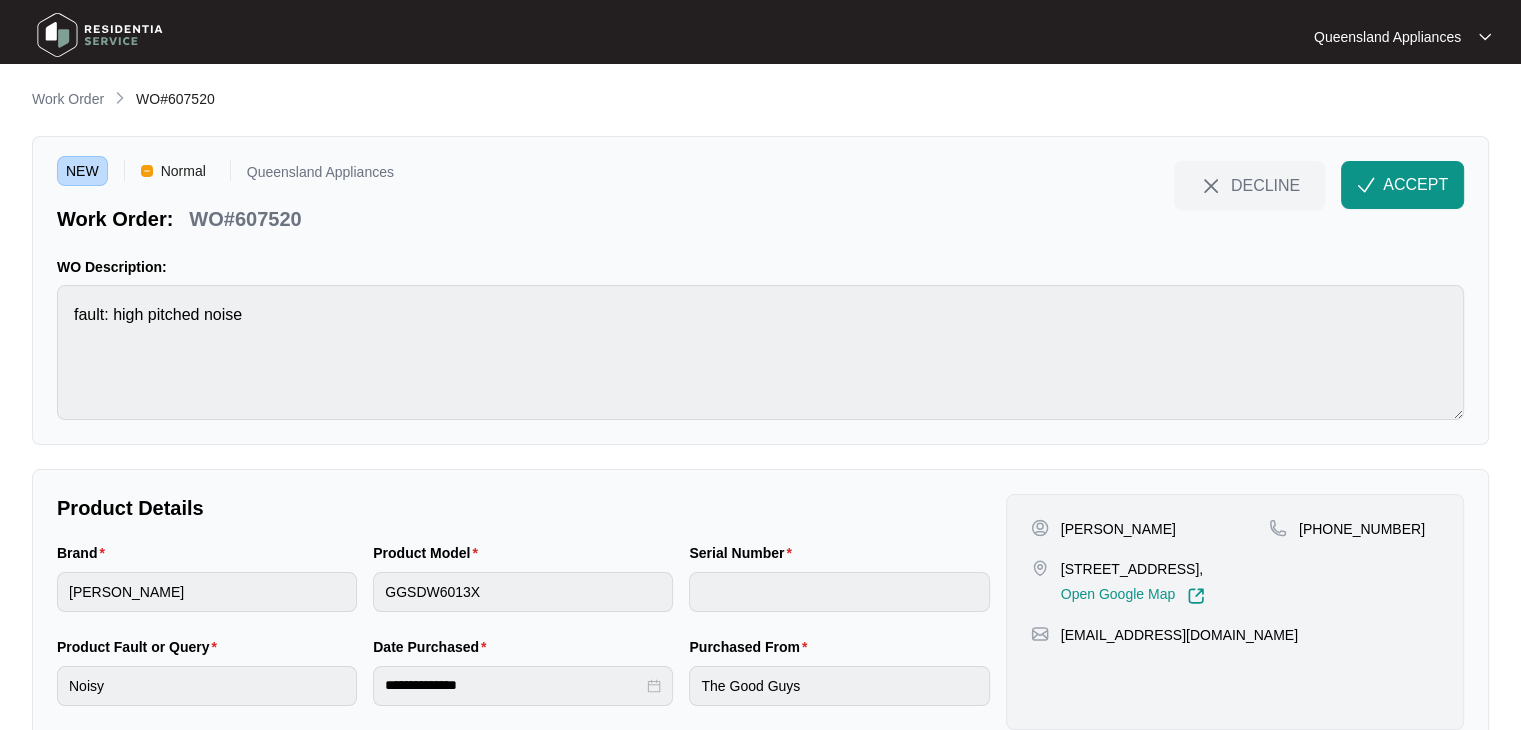 click on "+61423565444" at bounding box center (1362, 529) 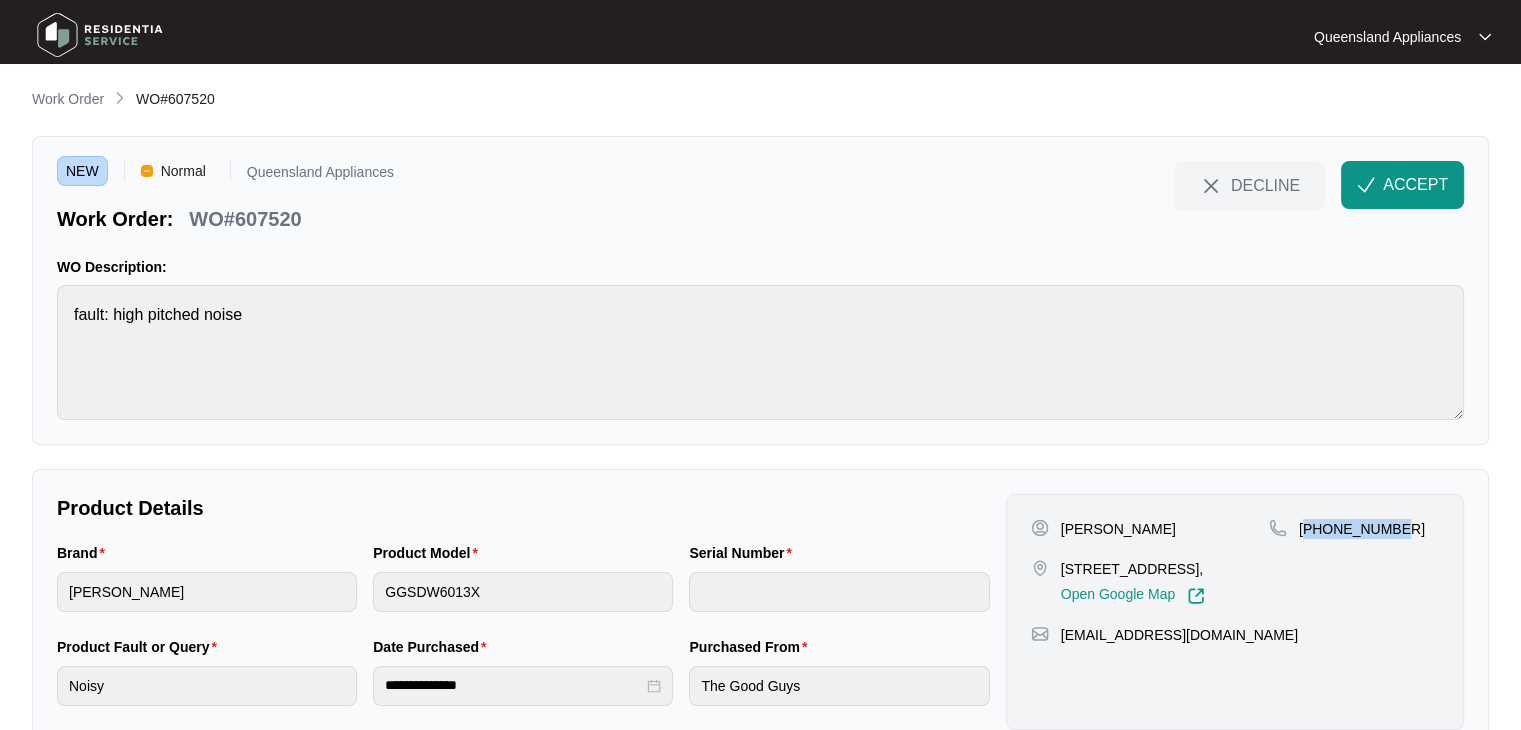 click on "+61423565444" at bounding box center [1362, 529] 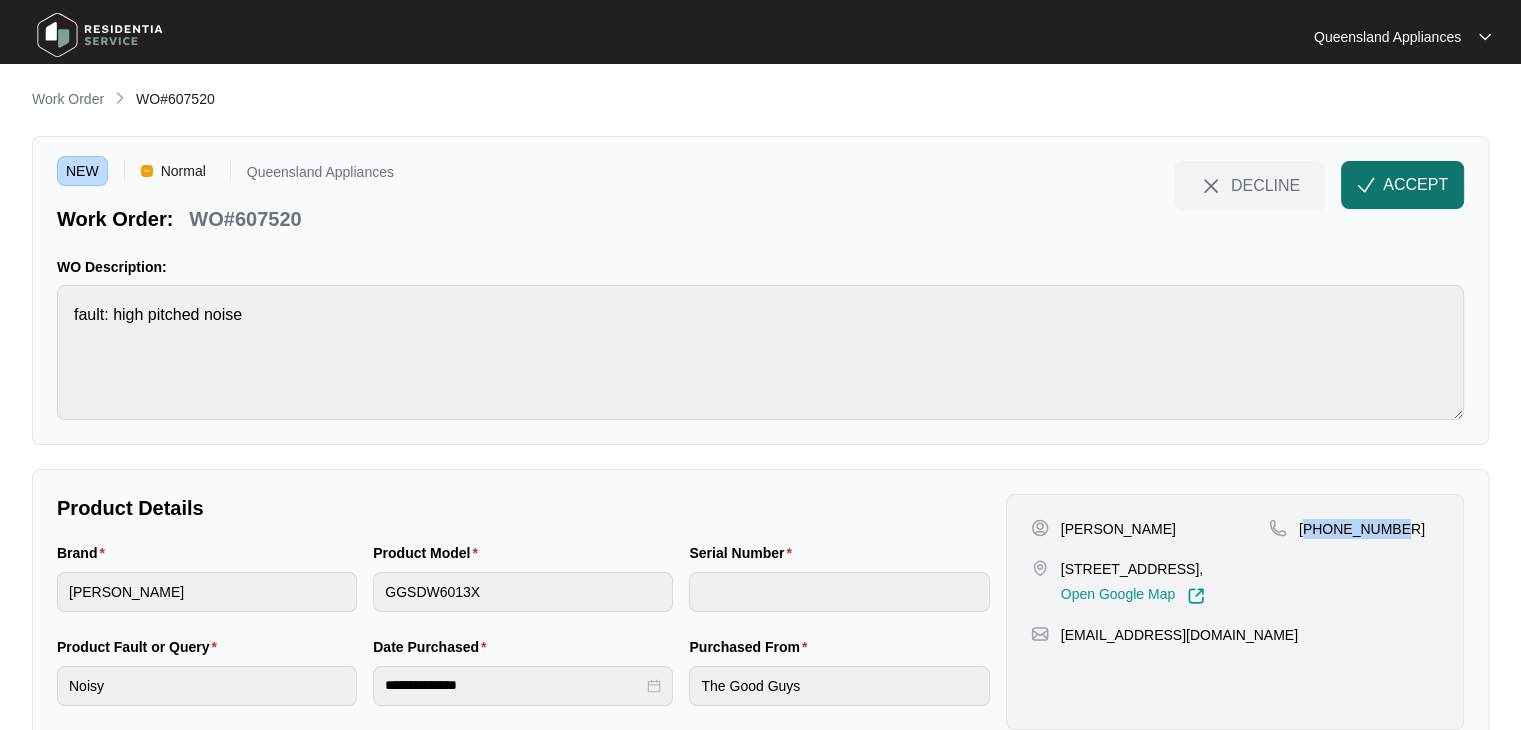 click on "ACCEPT" at bounding box center (1402, 185) 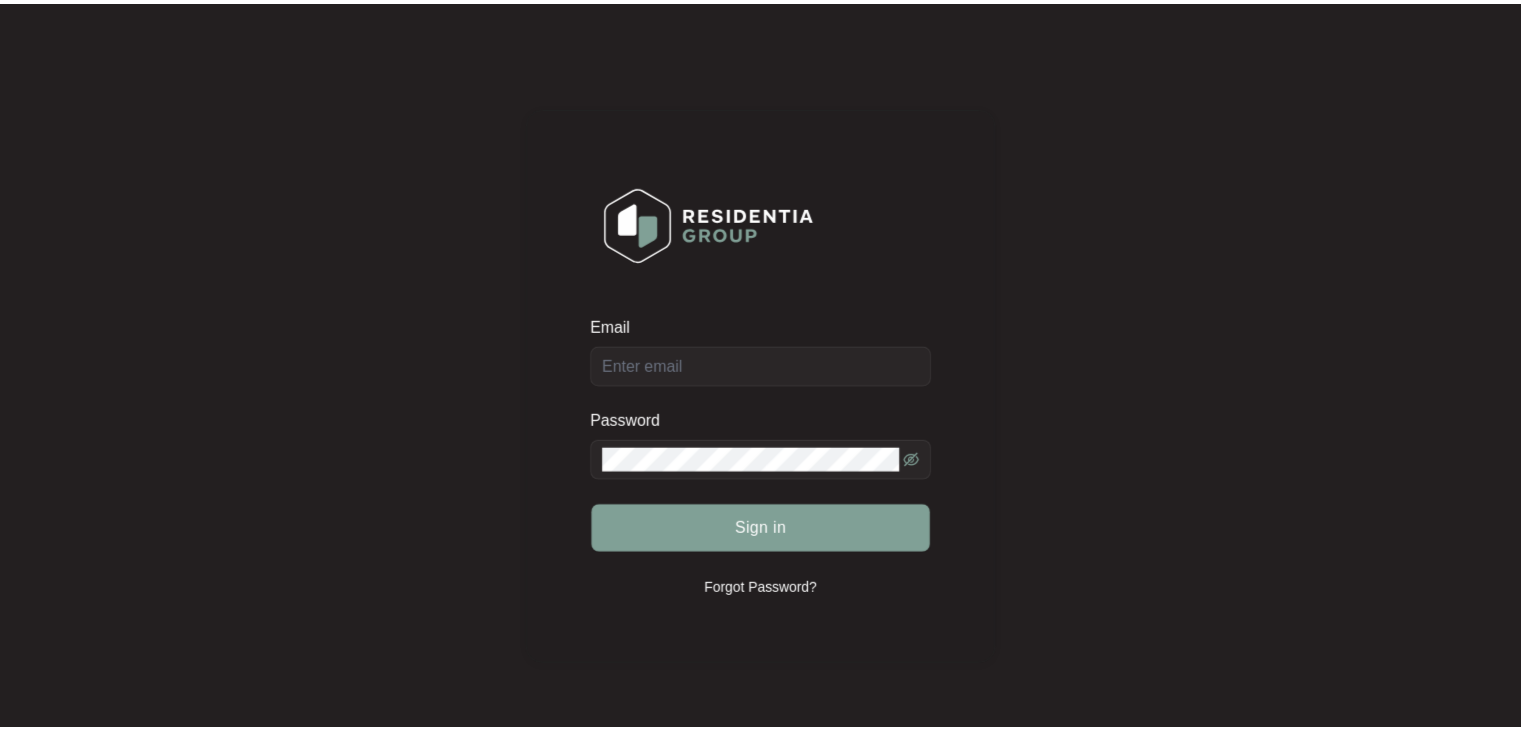 scroll, scrollTop: 0, scrollLeft: 0, axis: both 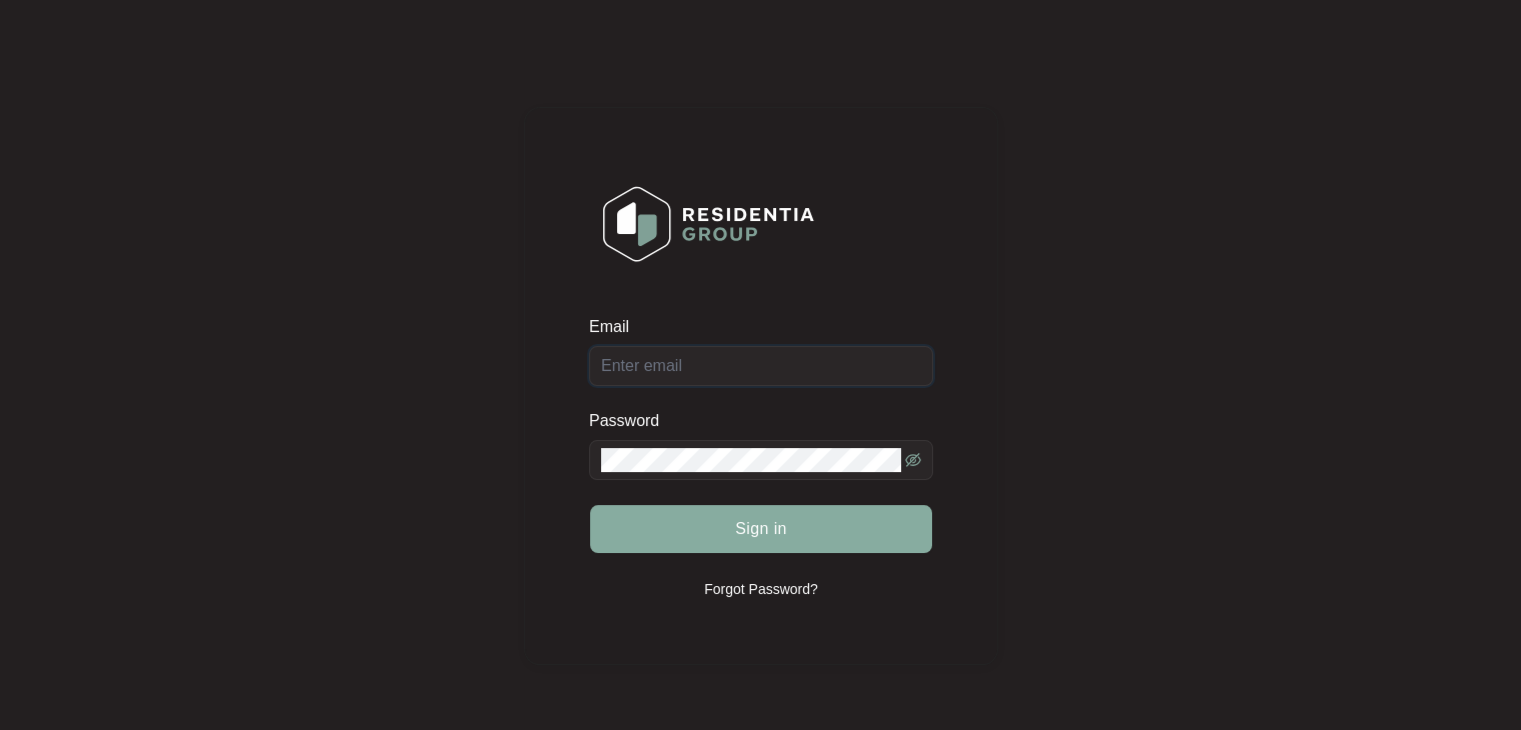 type on "service@qldappliances.com.au" 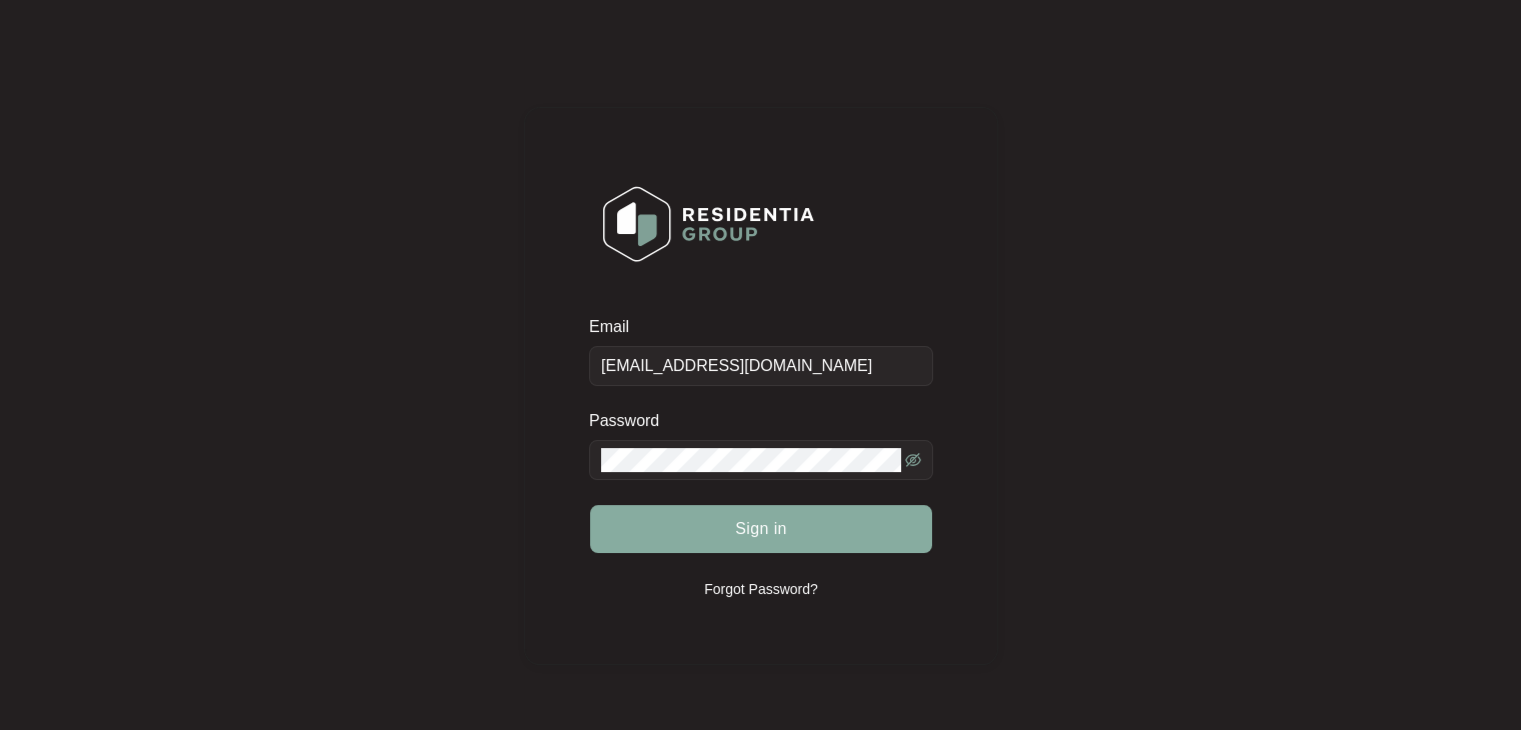 click on "Sign in" at bounding box center [761, 529] 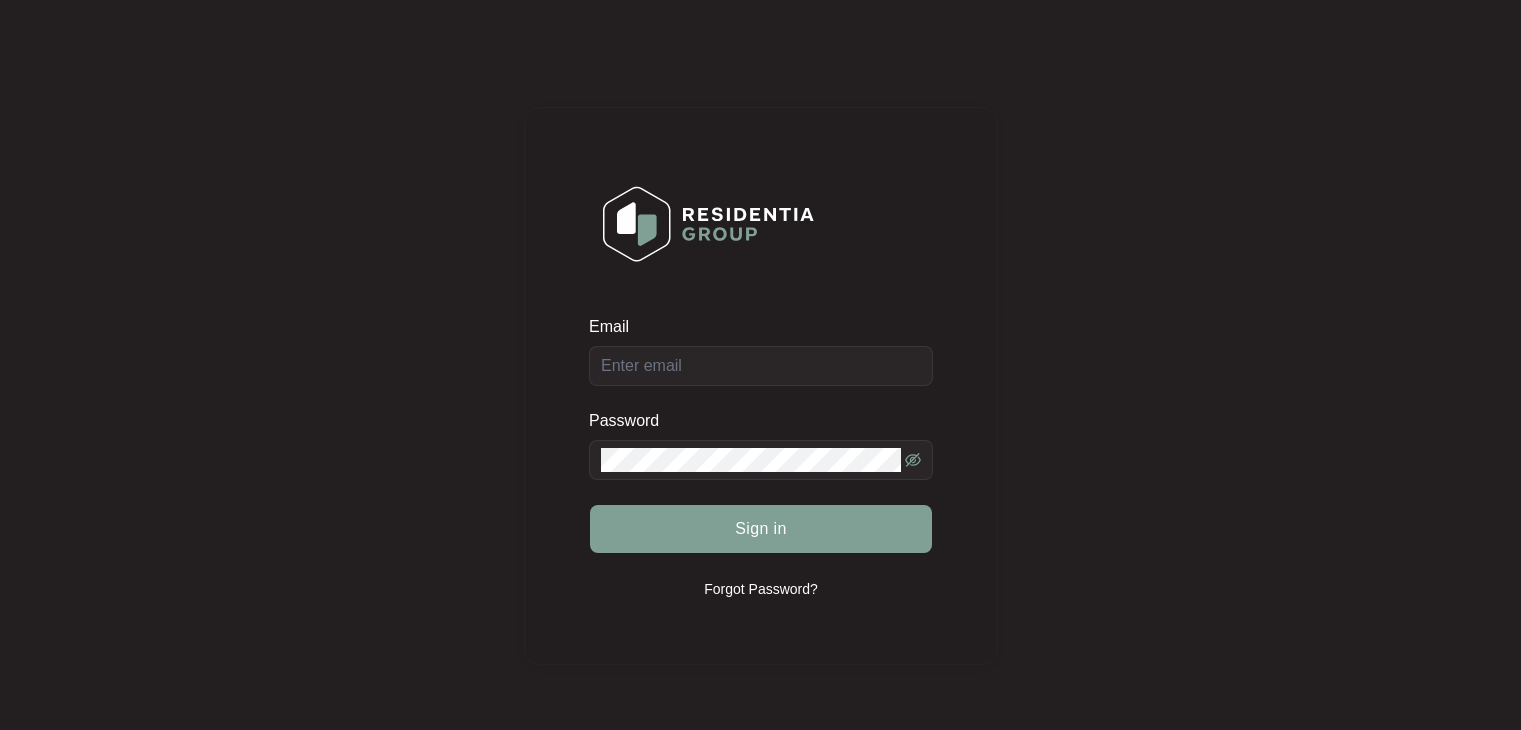 scroll, scrollTop: 0, scrollLeft: 0, axis: both 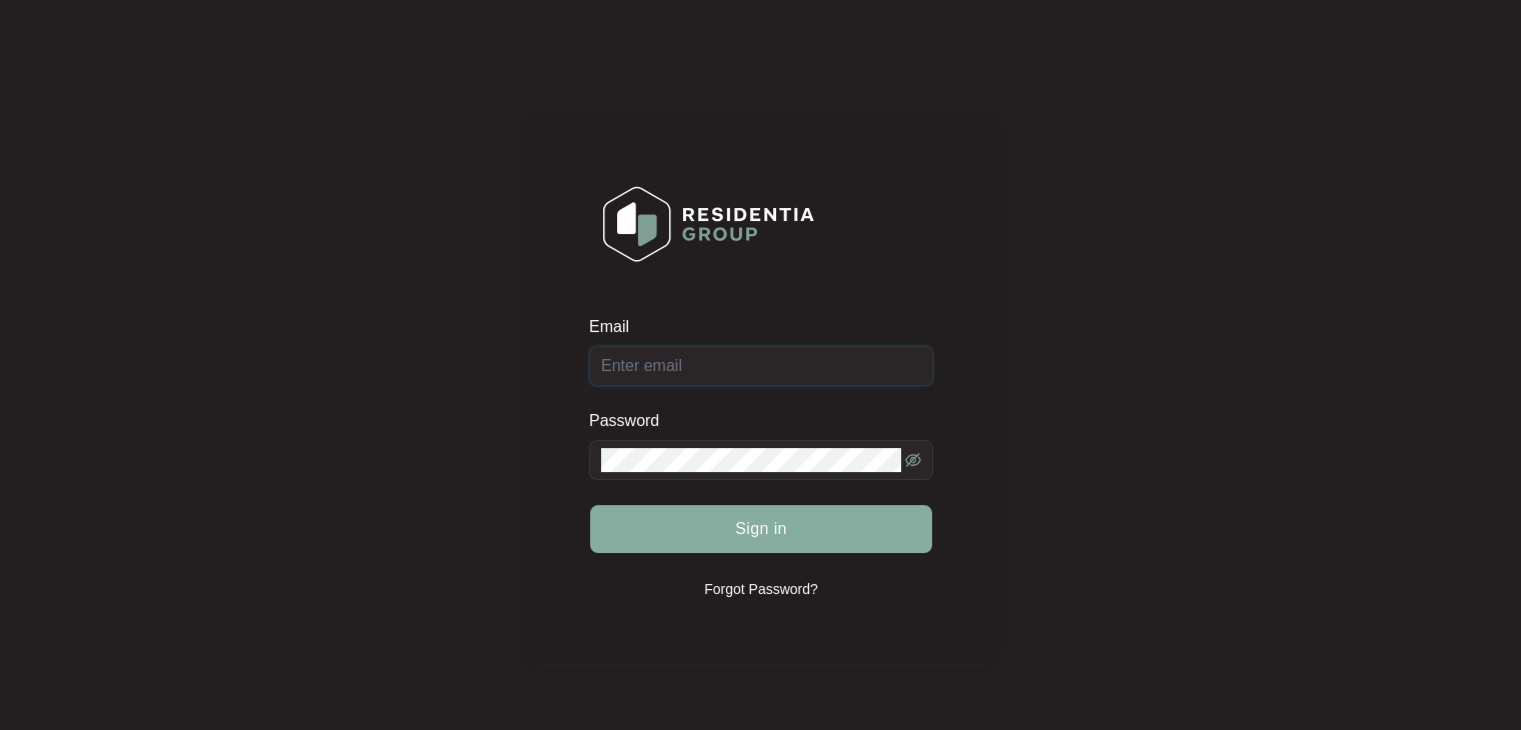 type on "[EMAIL_ADDRESS][DOMAIN_NAME]" 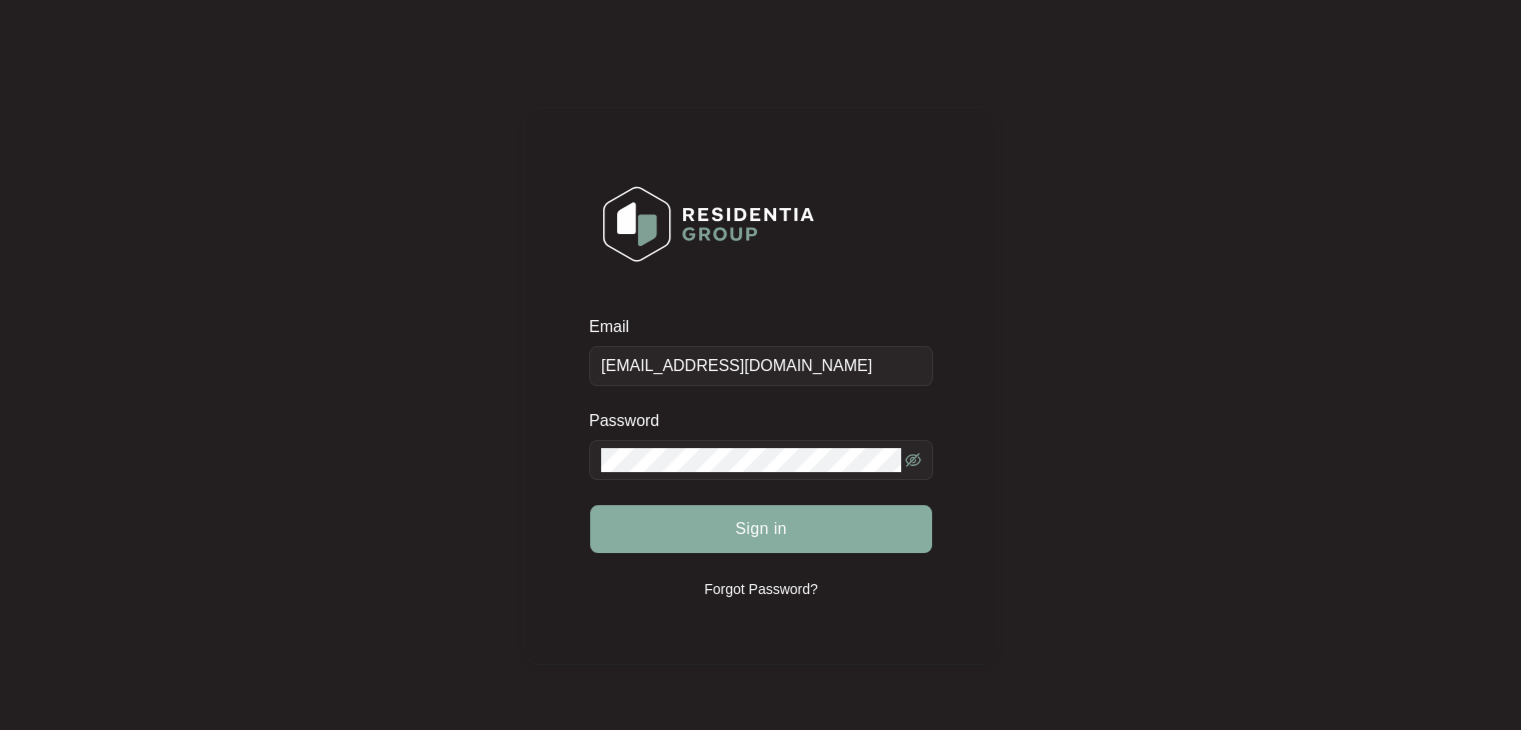 click on "Sign in" at bounding box center (761, 529) 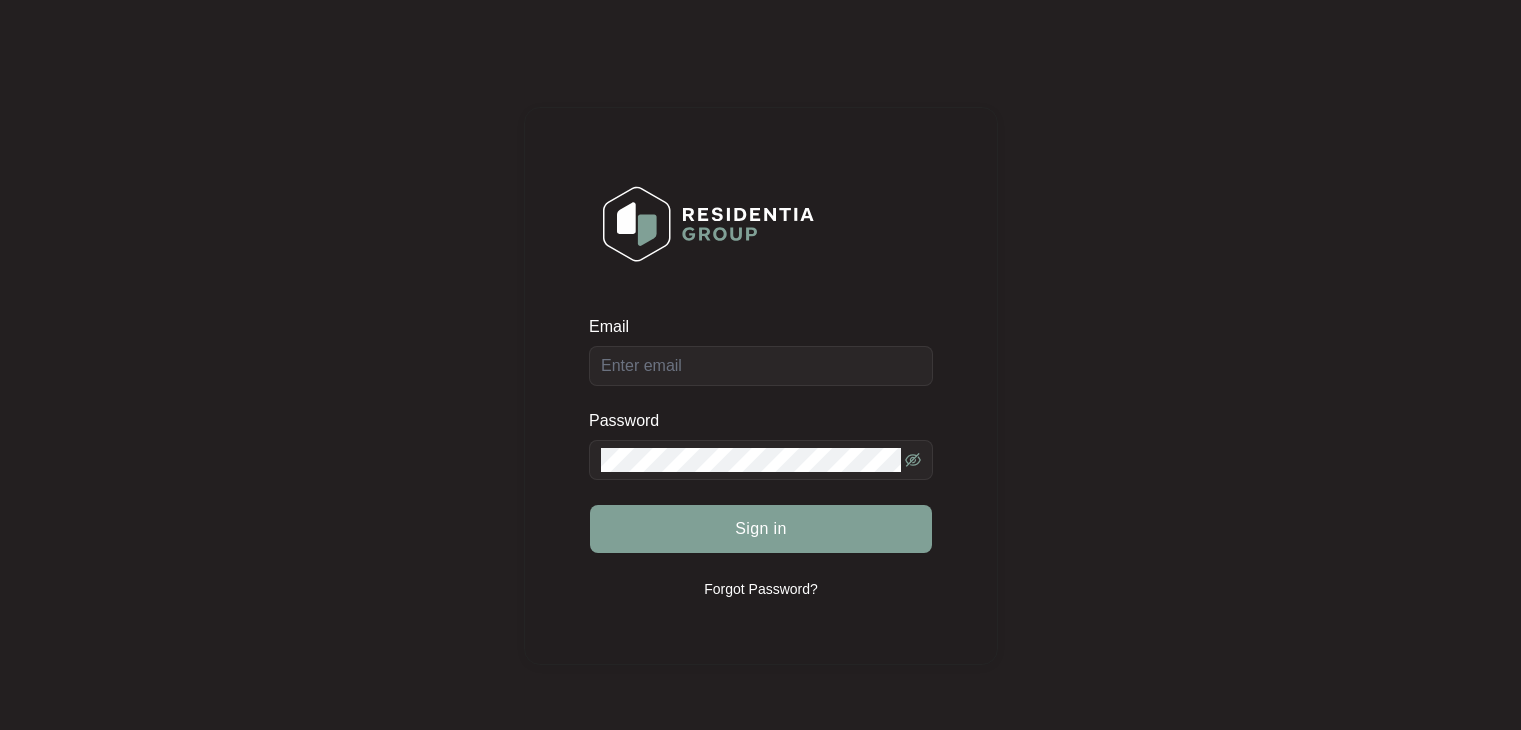 scroll, scrollTop: 0, scrollLeft: 0, axis: both 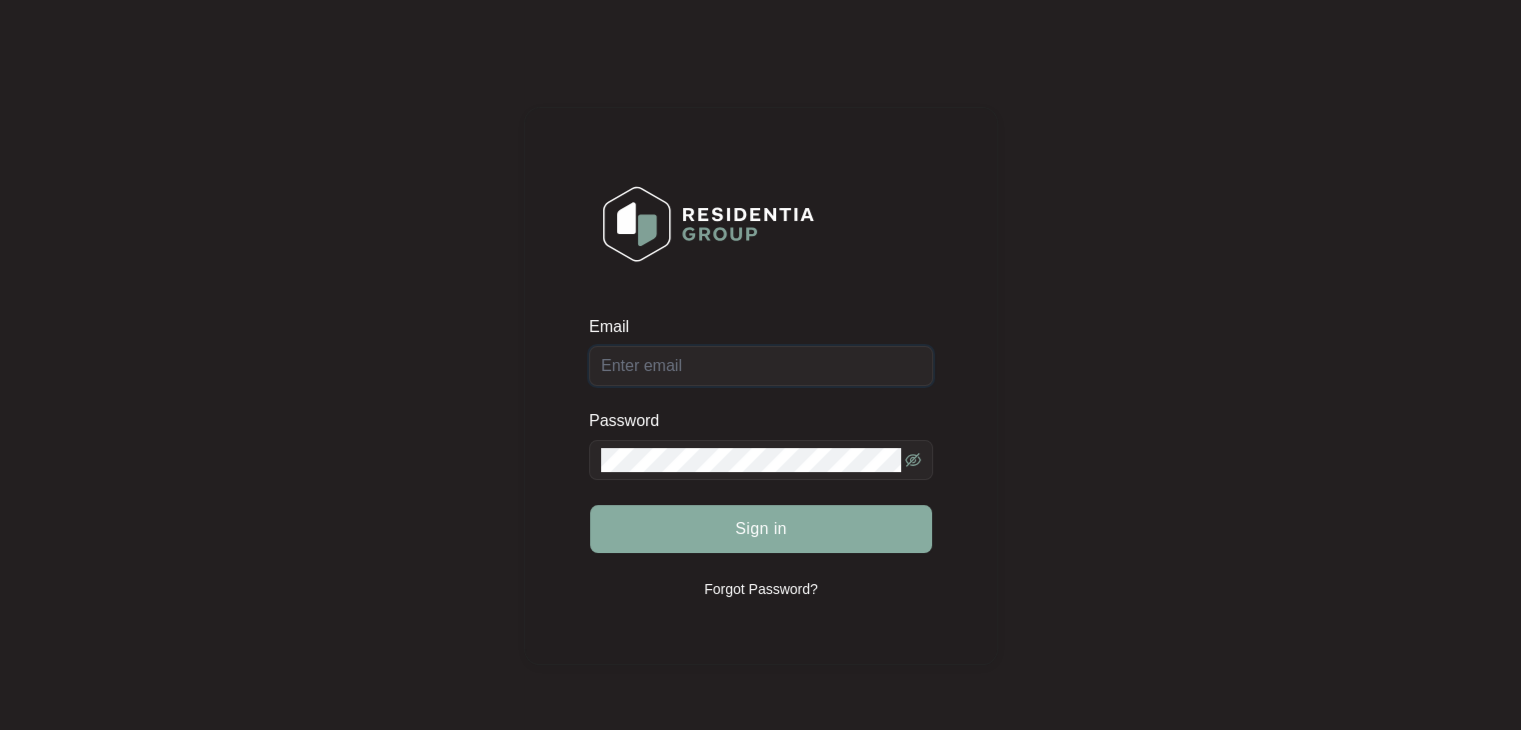 type on "[EMAIL_ADDRESS][DOMAIN_NAME]" 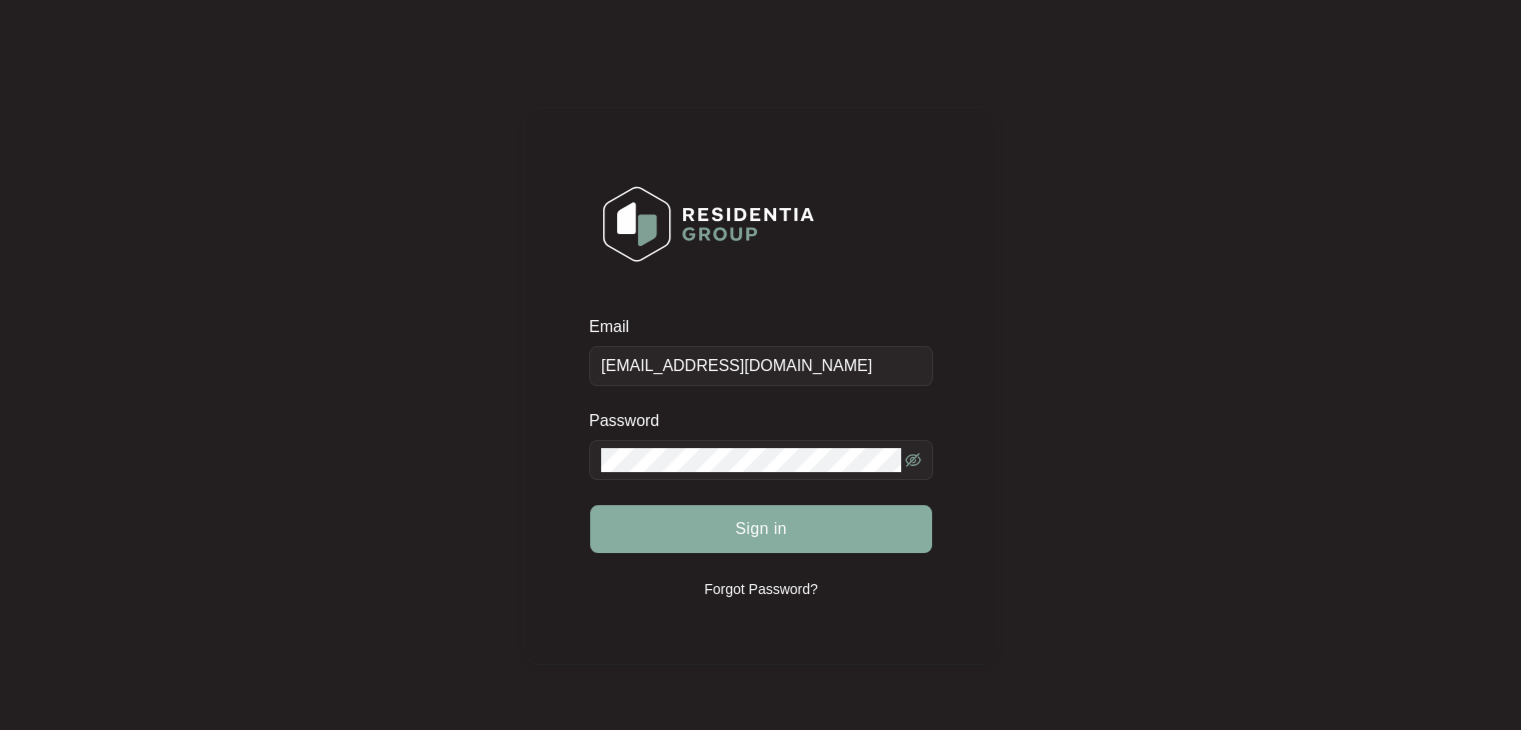 click on "Sign in" at bounding box center [761, 529] 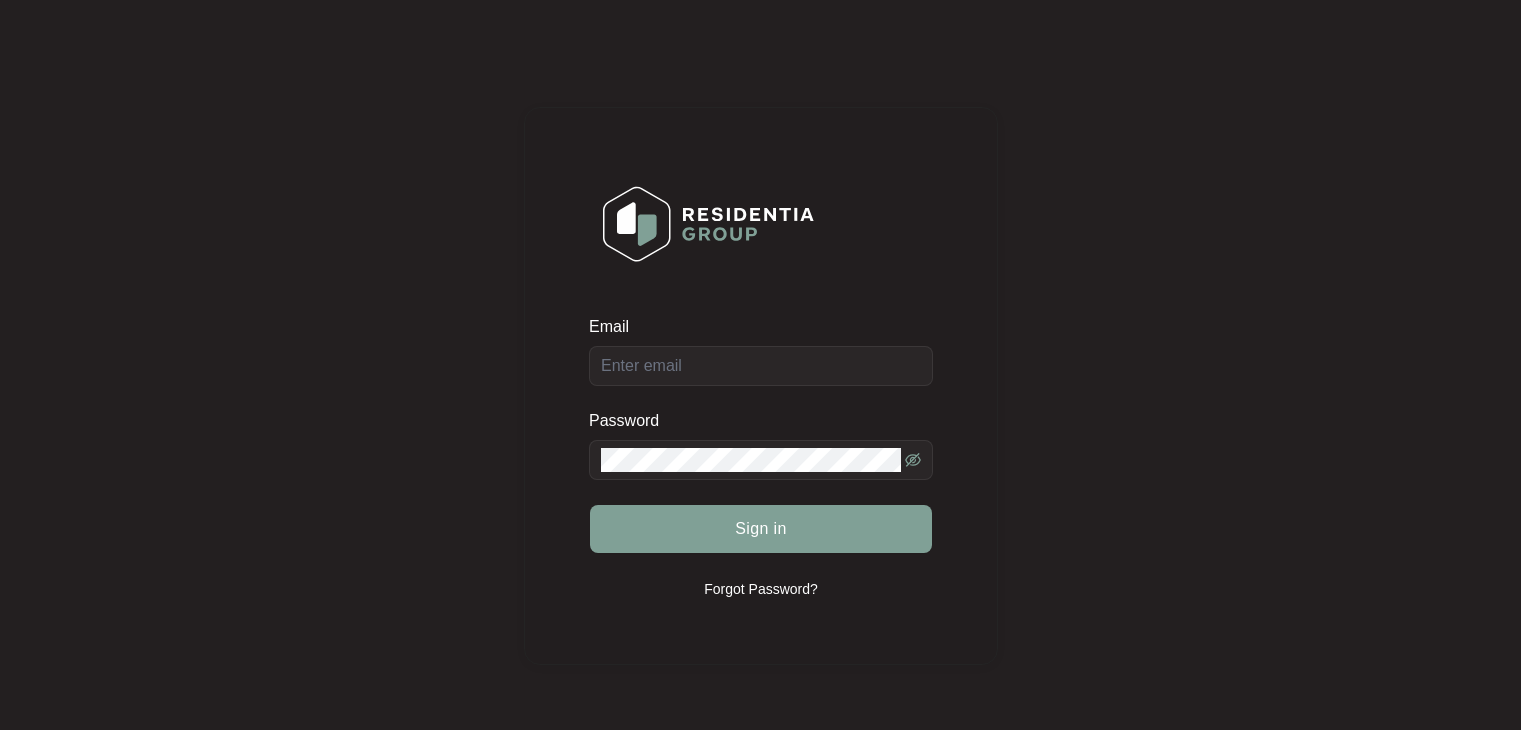 scroll, scrollTop: 0, scrollLeft: 0, axis: both 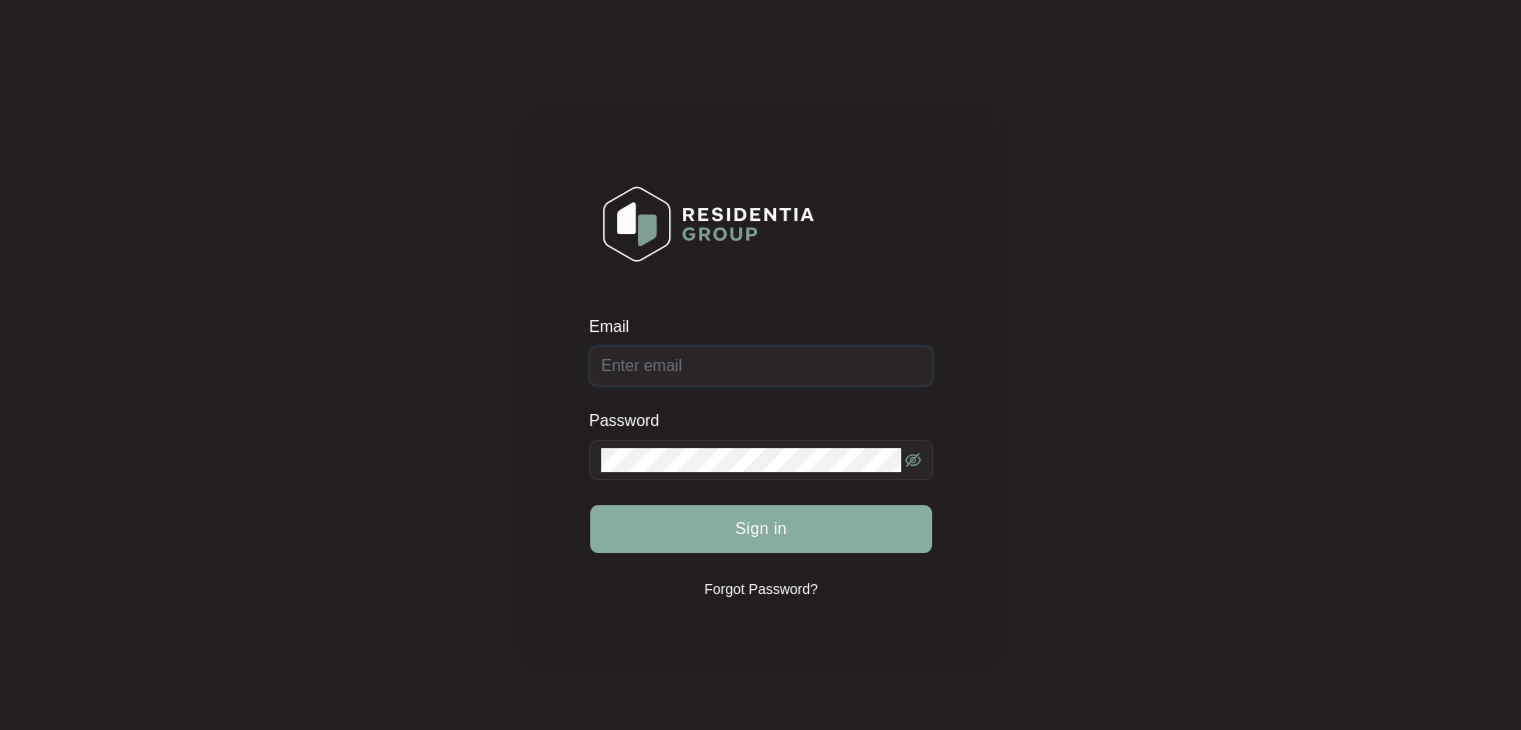 type on "service@qldappliances.com.au" 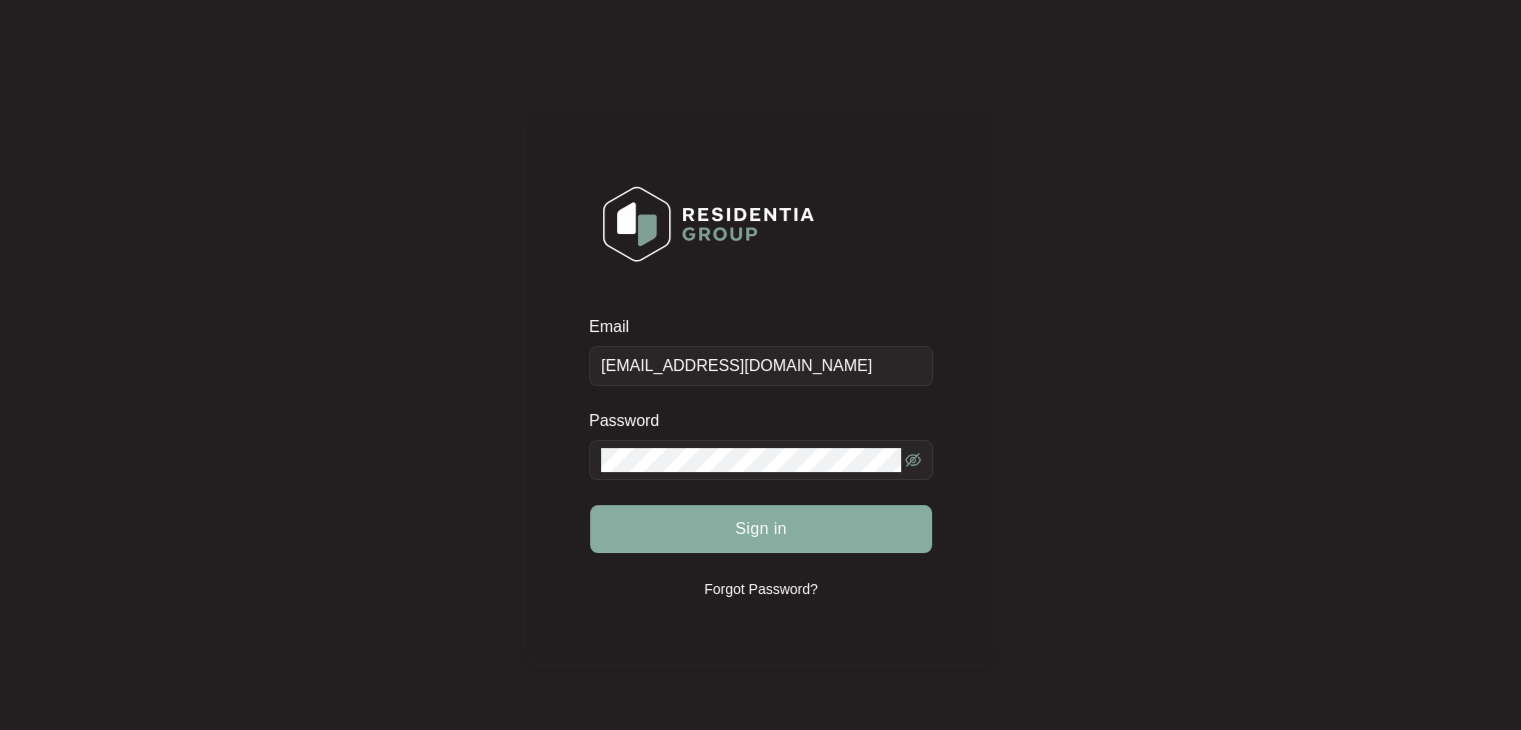 click on "Sign in" at bounding box center (761, 529) 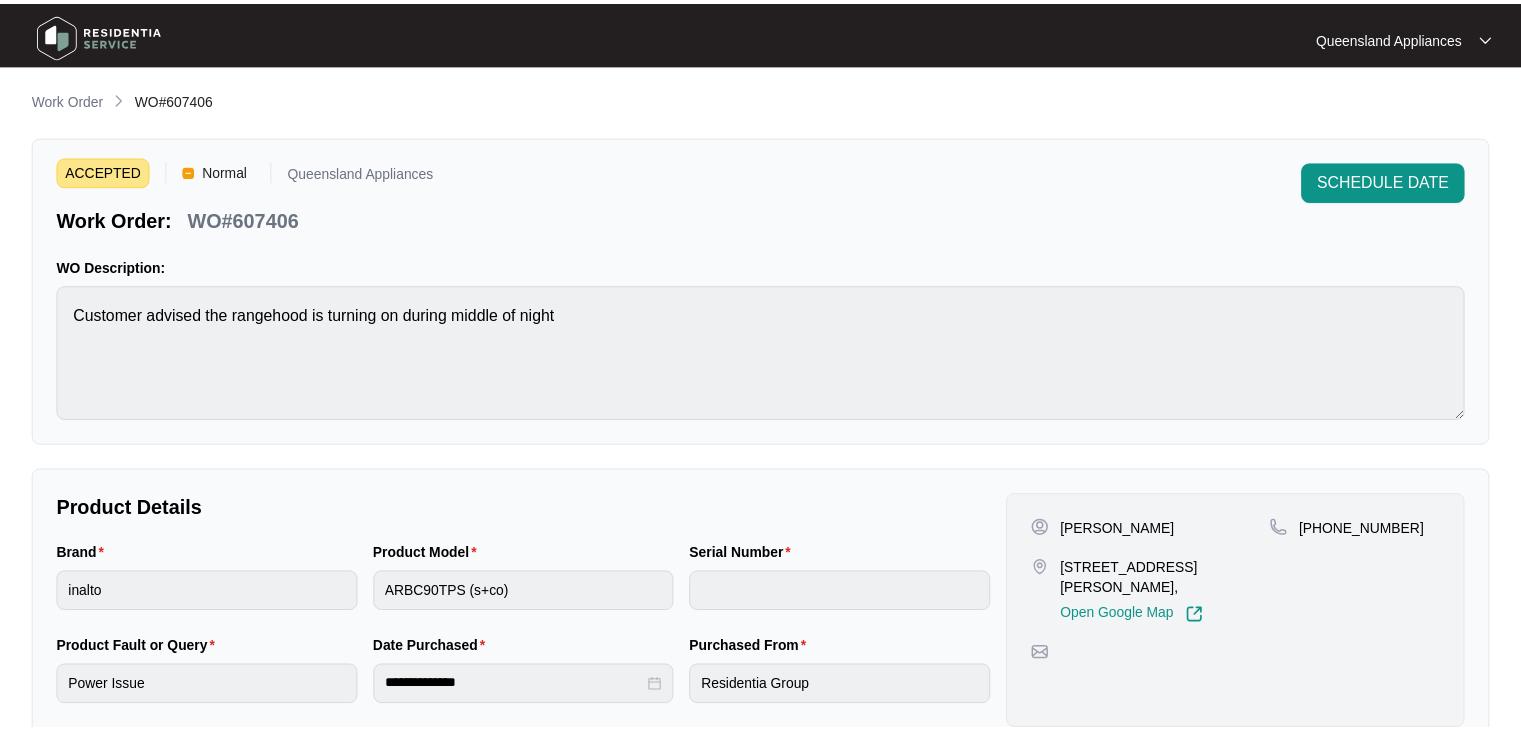 scroll, scrollTop: 0, scrollLeft: 0, axis: both 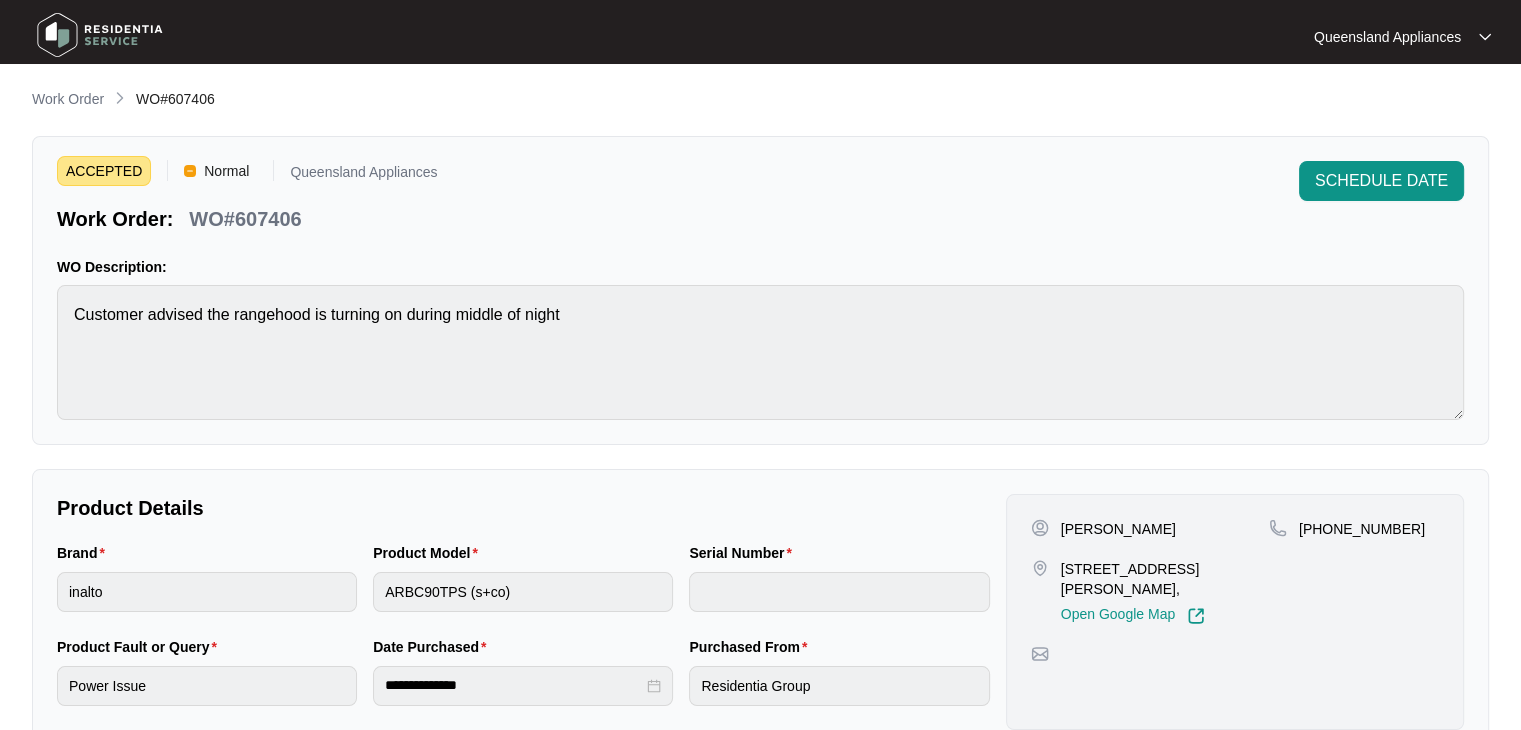 click on "**********" at bounding box center (760, 597) 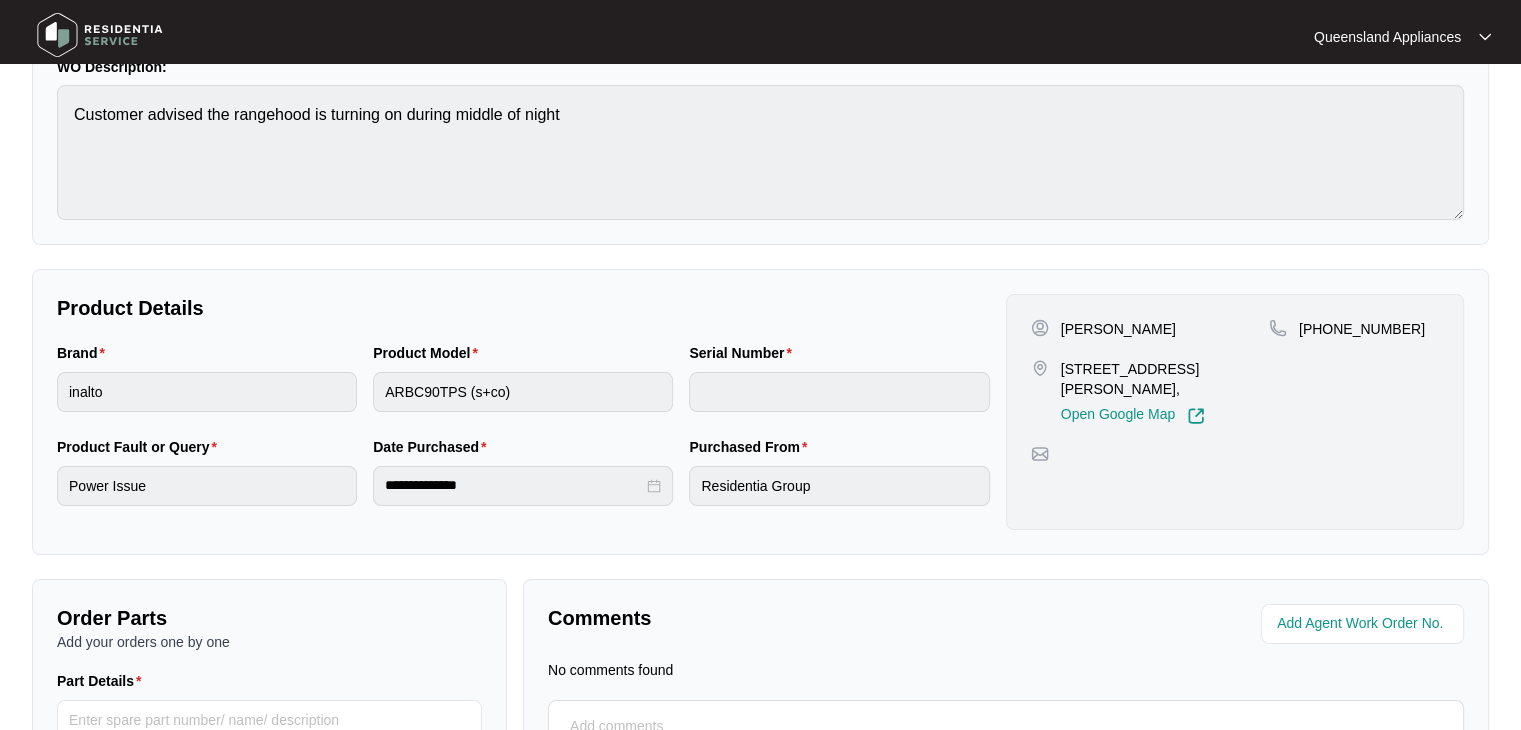 scroll, scrollTop: 100, scrollLeft: 0, axis: vertical 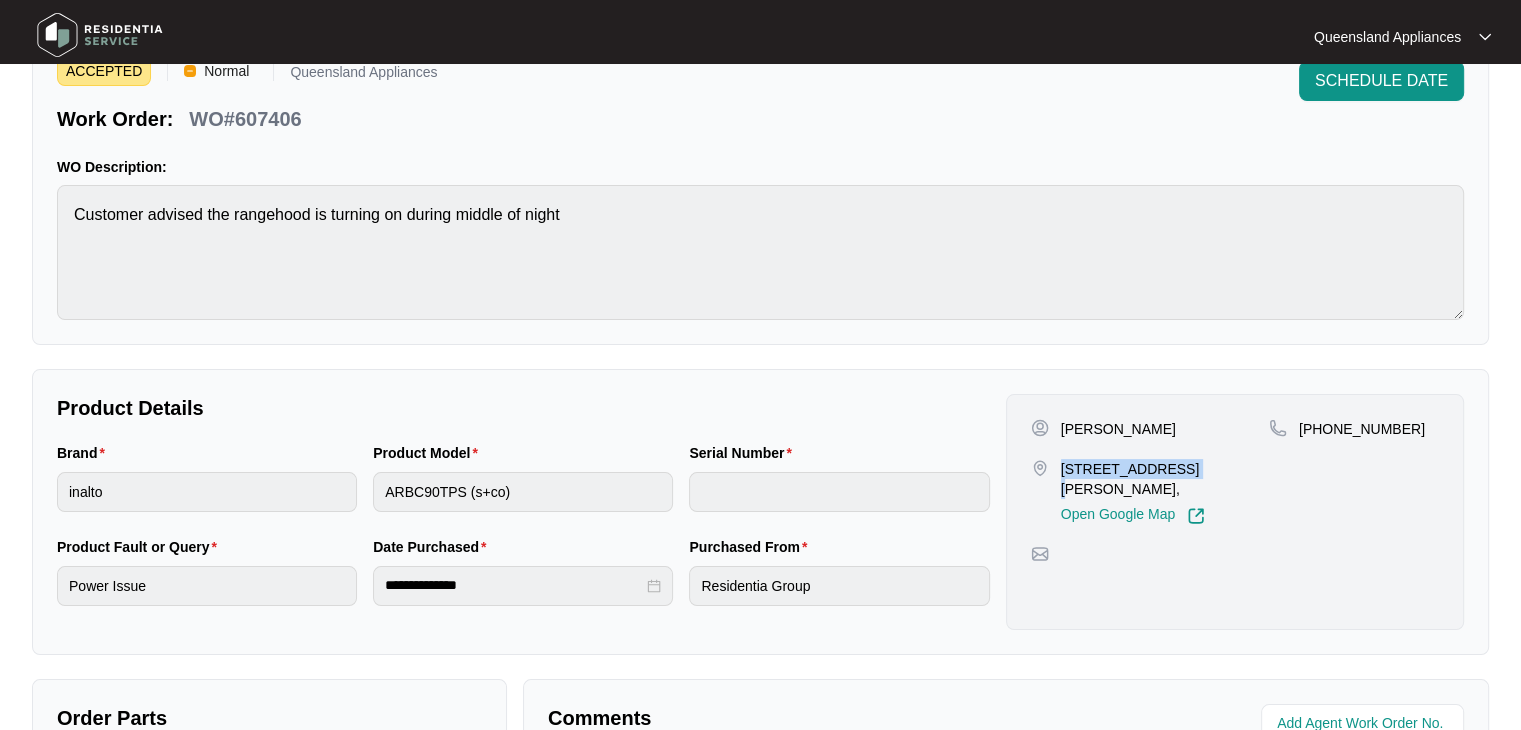 drag, startPoint x: 1056, startPoint y: 464, endPoint x: 1161, endPoint y: 451, distance: 105.801704 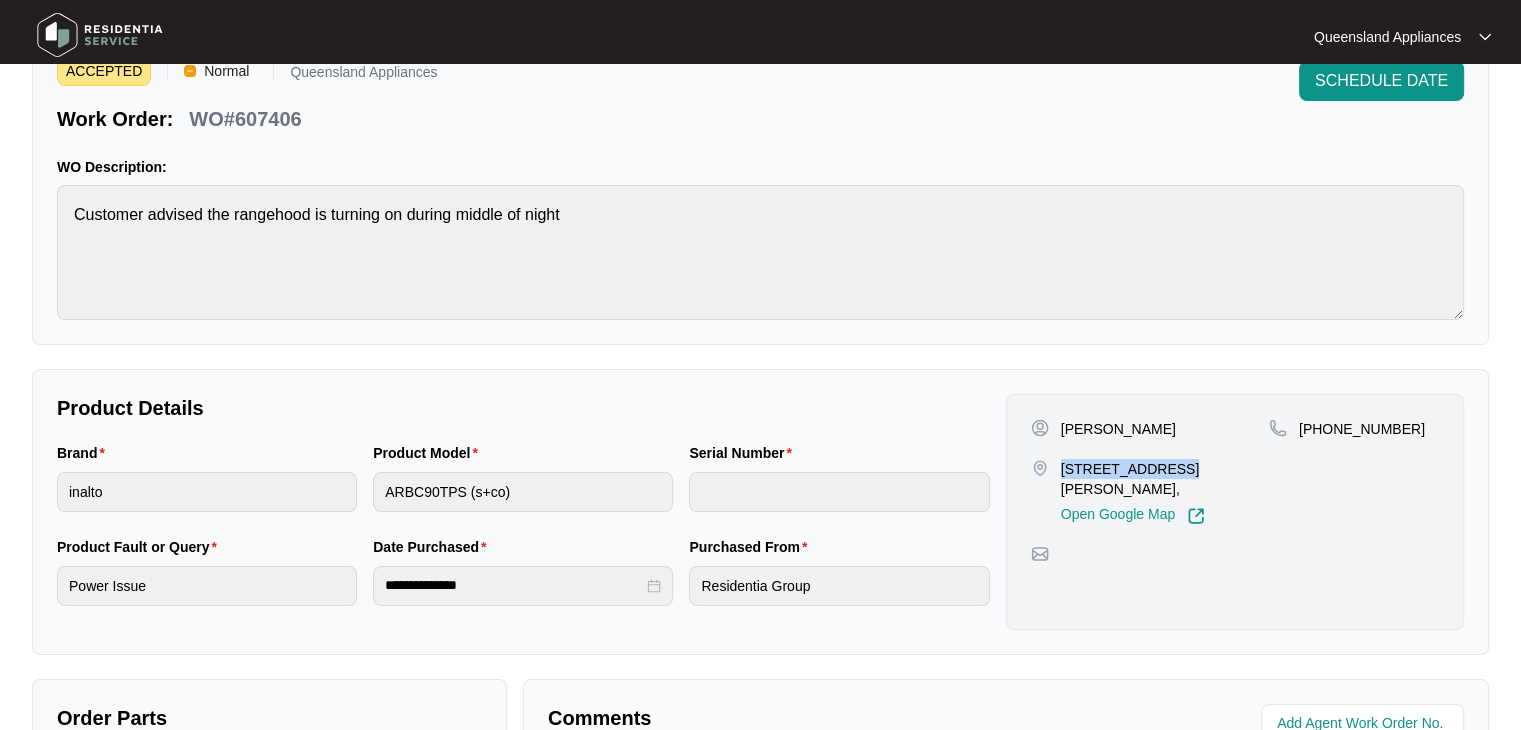 drag, startPoint x: 1057, startPoint y: 461, endPoint x: 1159, endPoint y: 441, distance: 103.94229 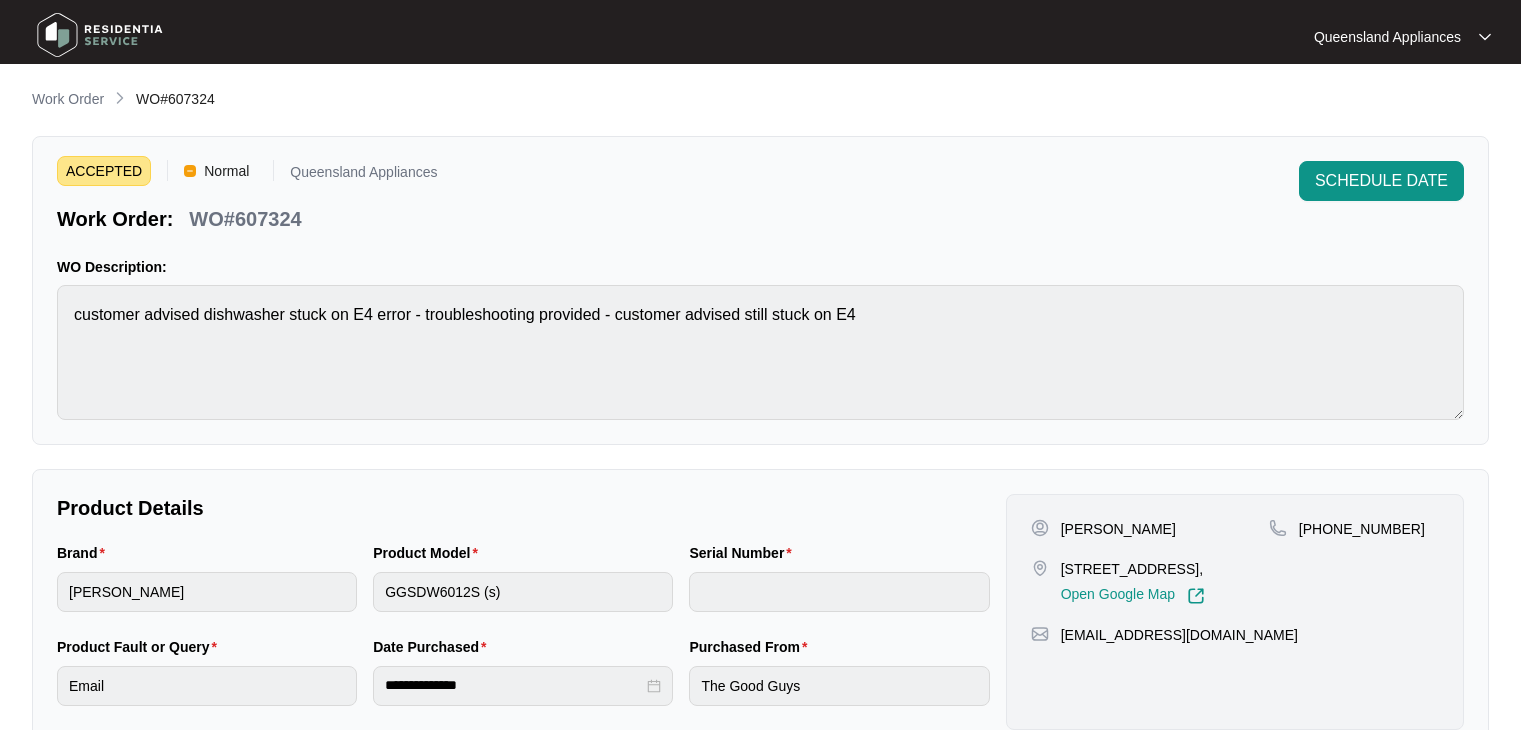 scroll, scrollTop: 0, scrollLeft: 0, axis: both 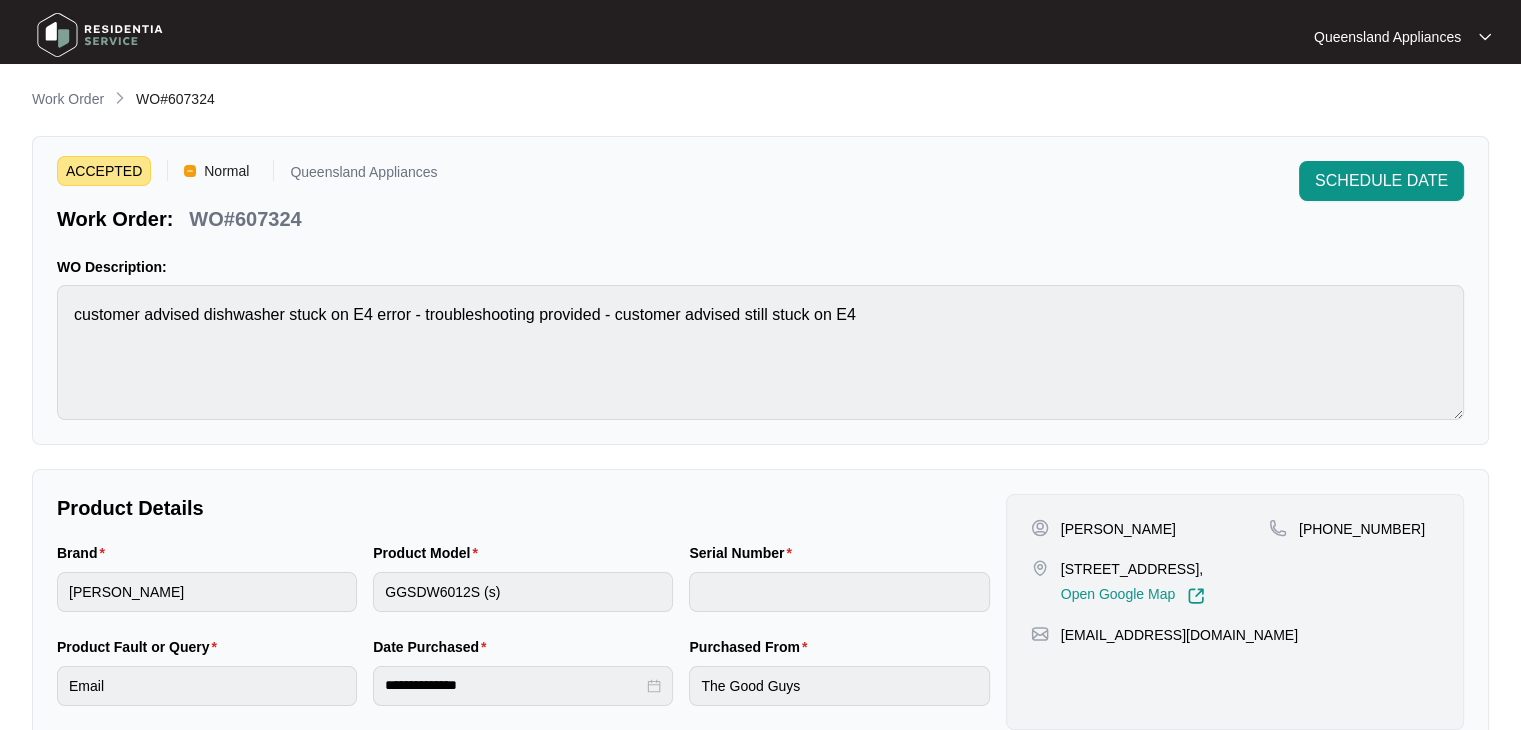 click on "WO#607324" at bounding box center [245, 219] 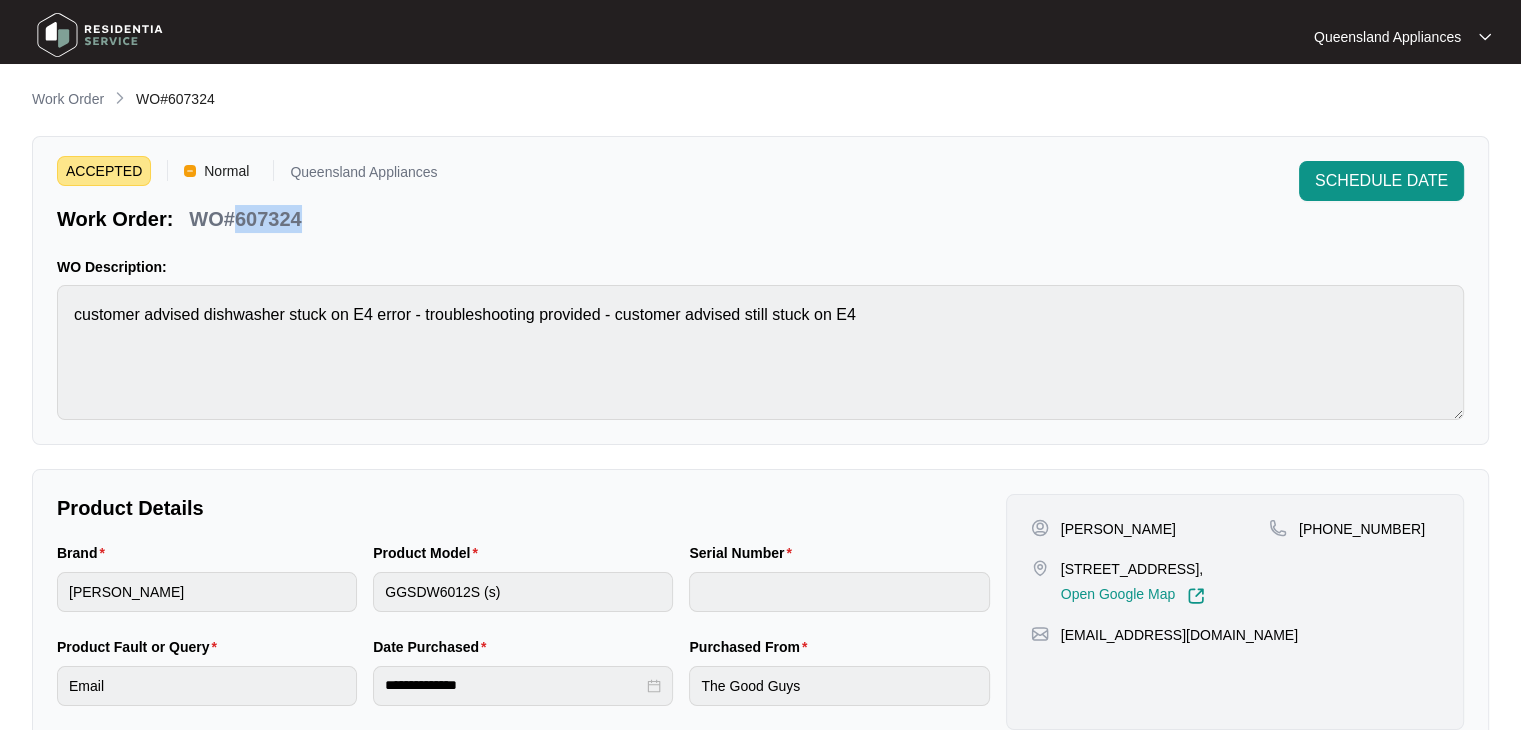 click on "WO#607324" at bounding box center (245, 219) 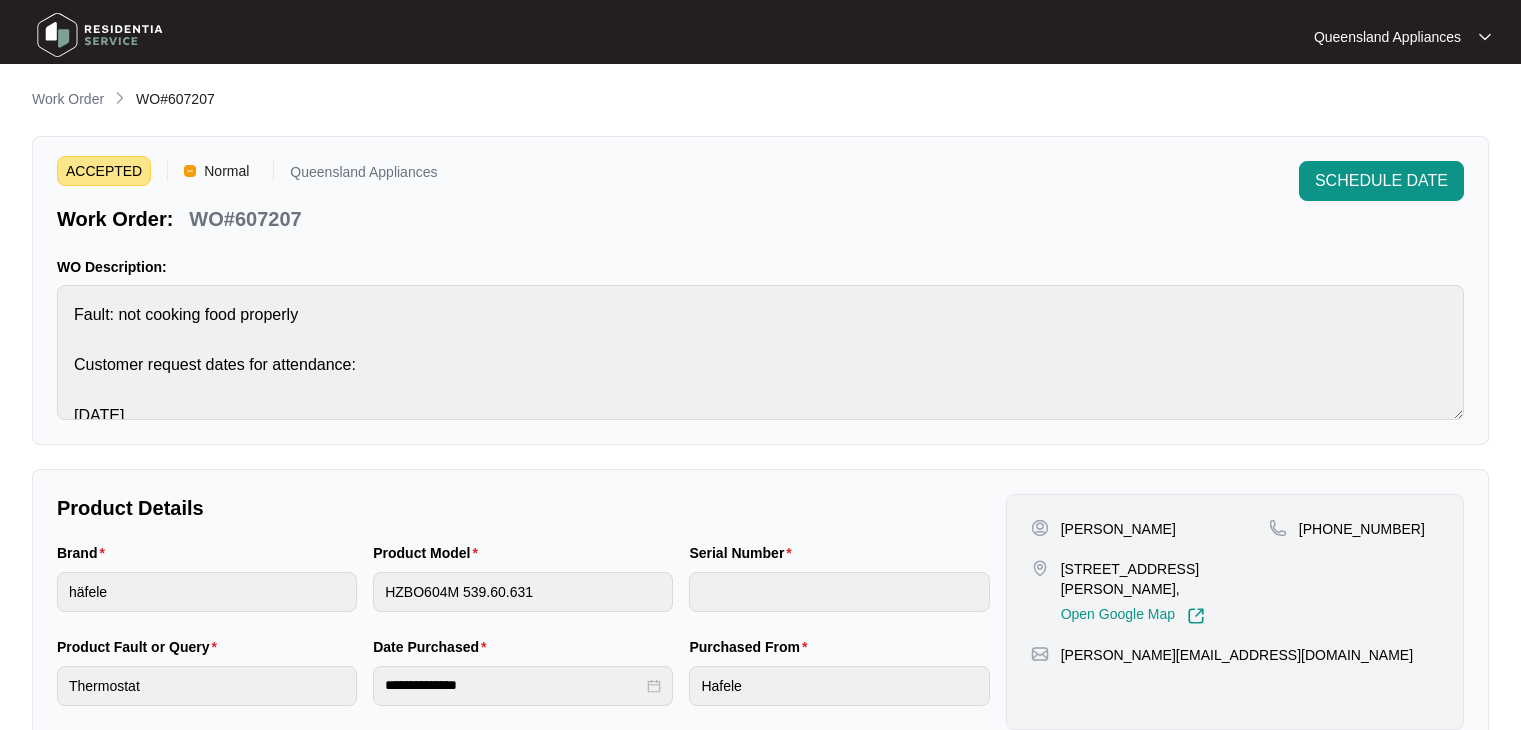 scroll, scrollTop: 0, scrollLeft: 0, axis: both 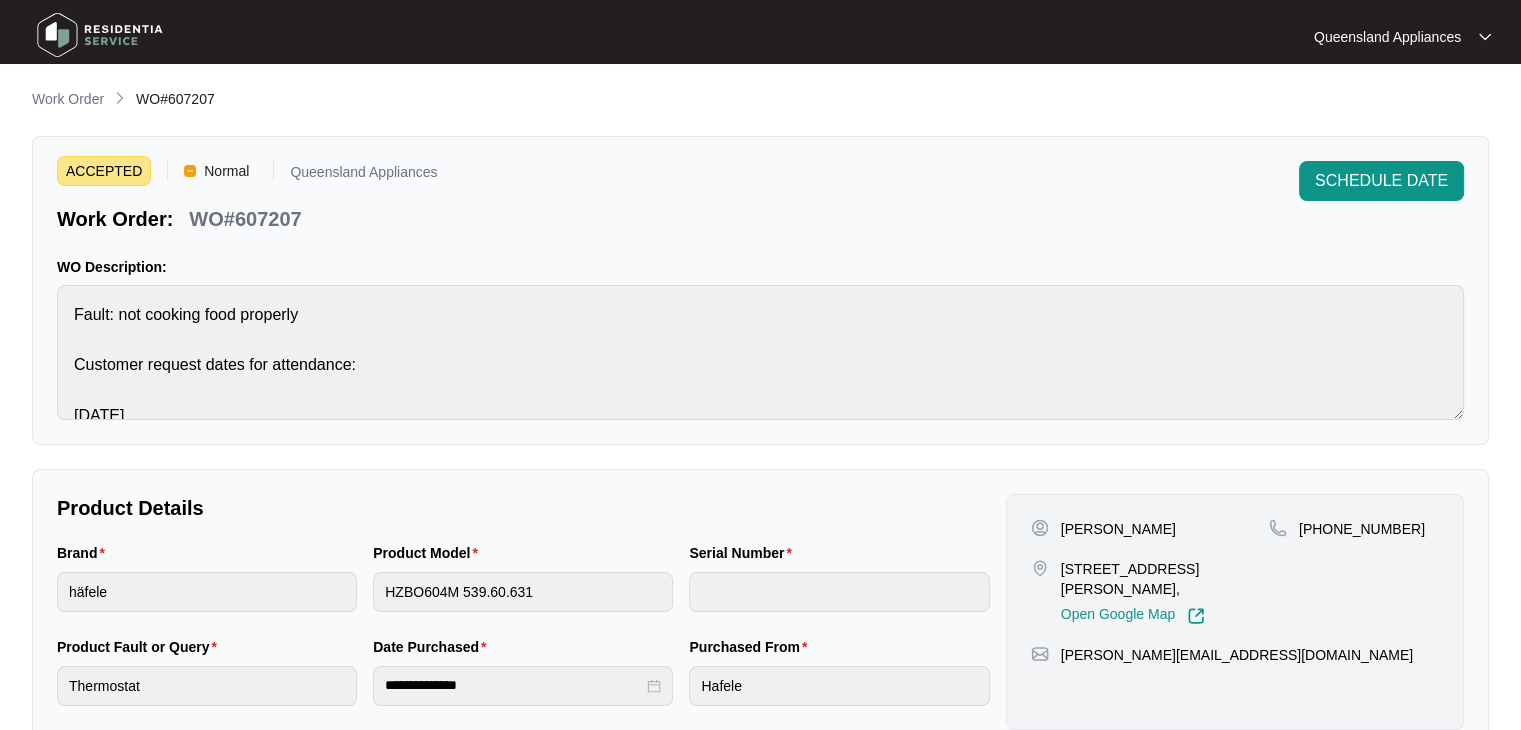 click on "WO#607207" at bounding box center [245, 219] 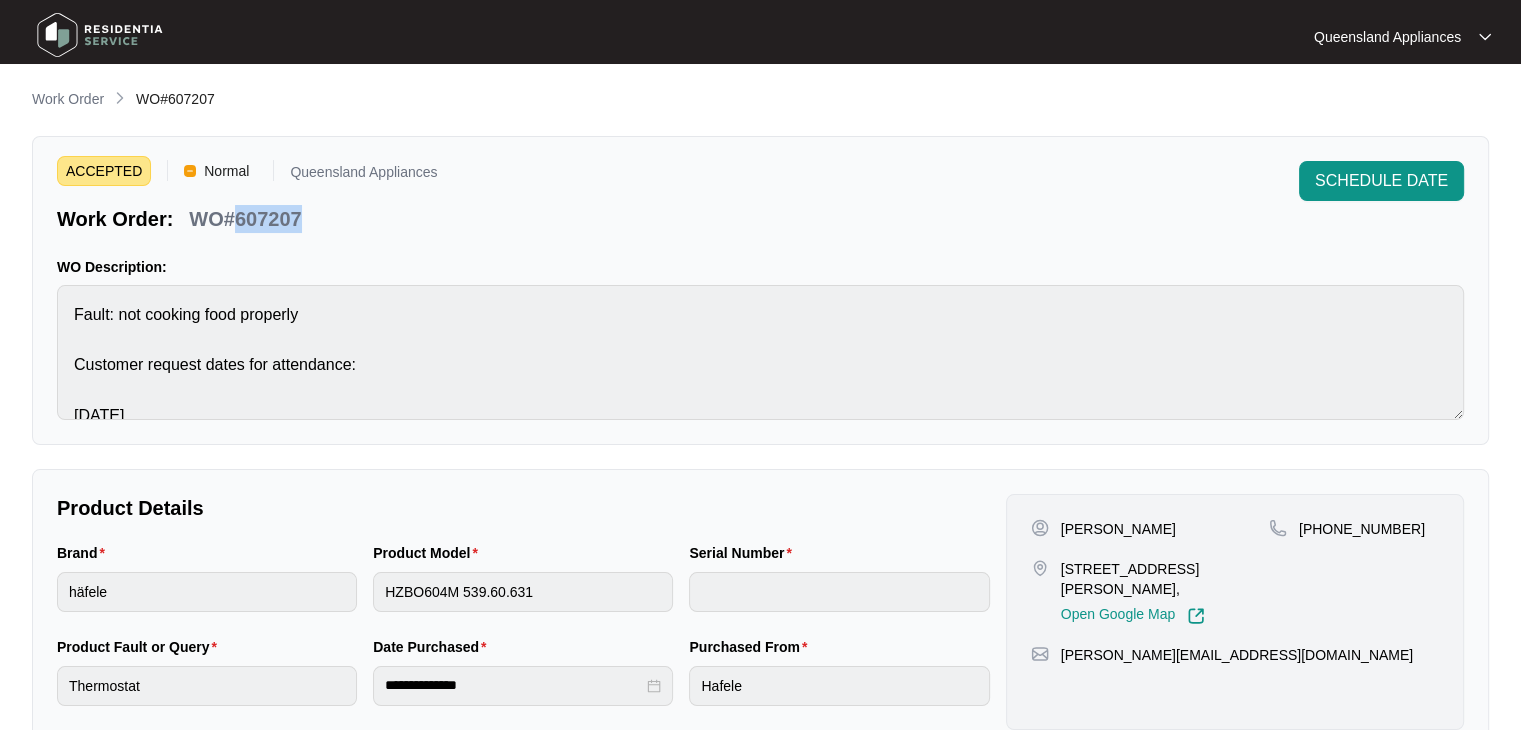 click on "WO#607207" at bounding box center [245, 219] 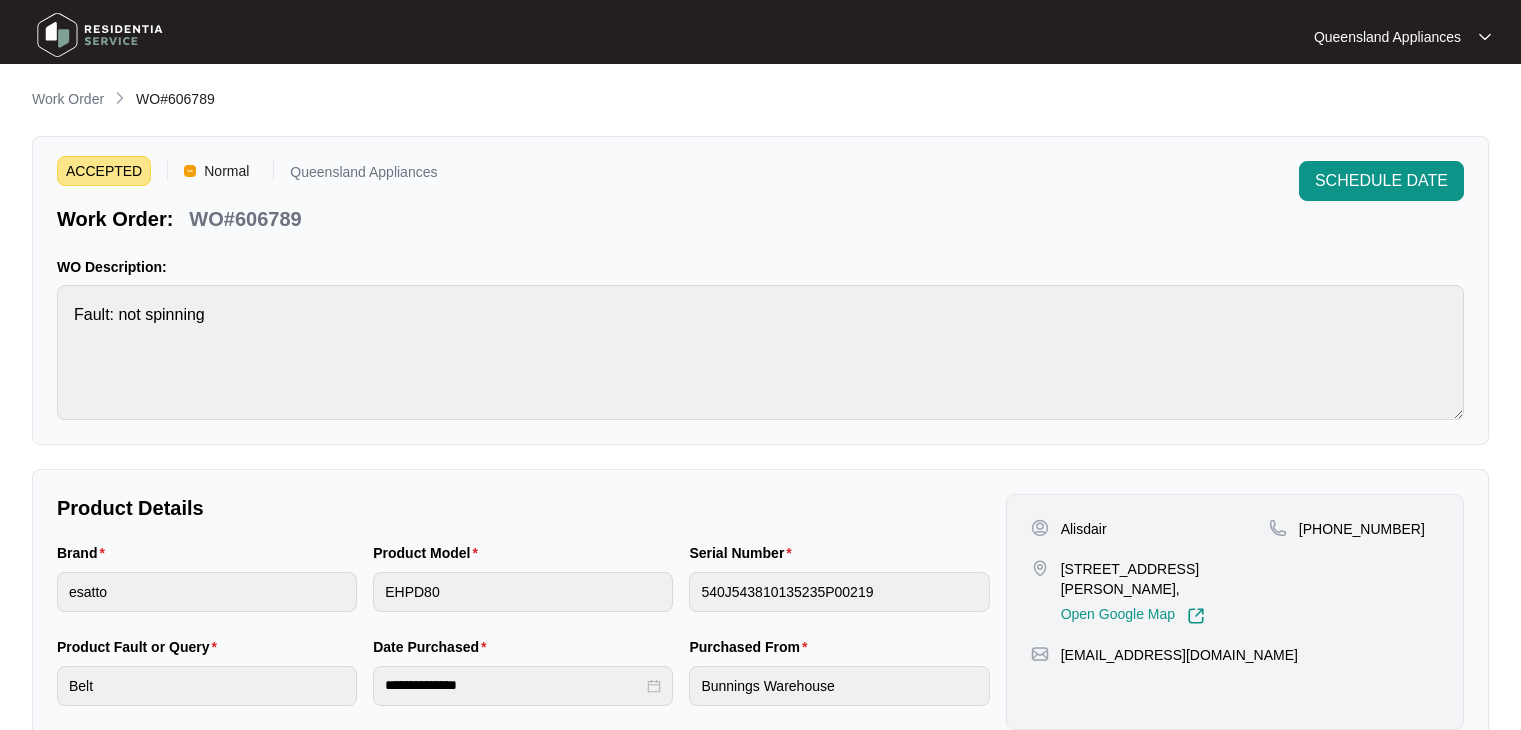 scroll, scrollTop: 0, scrollLeft: 0, axis: both 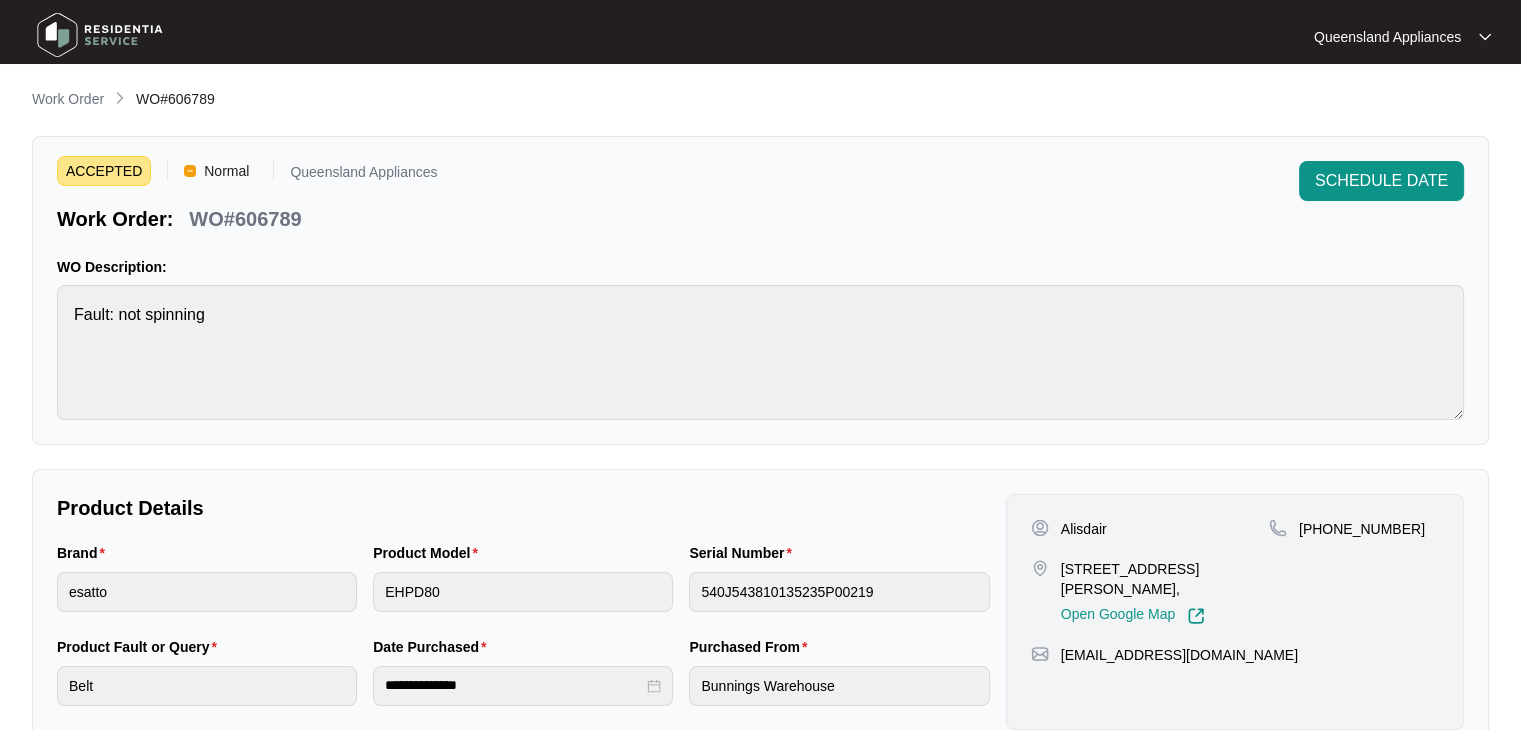 click on "WO#606789" at bounding box center [245, 219] 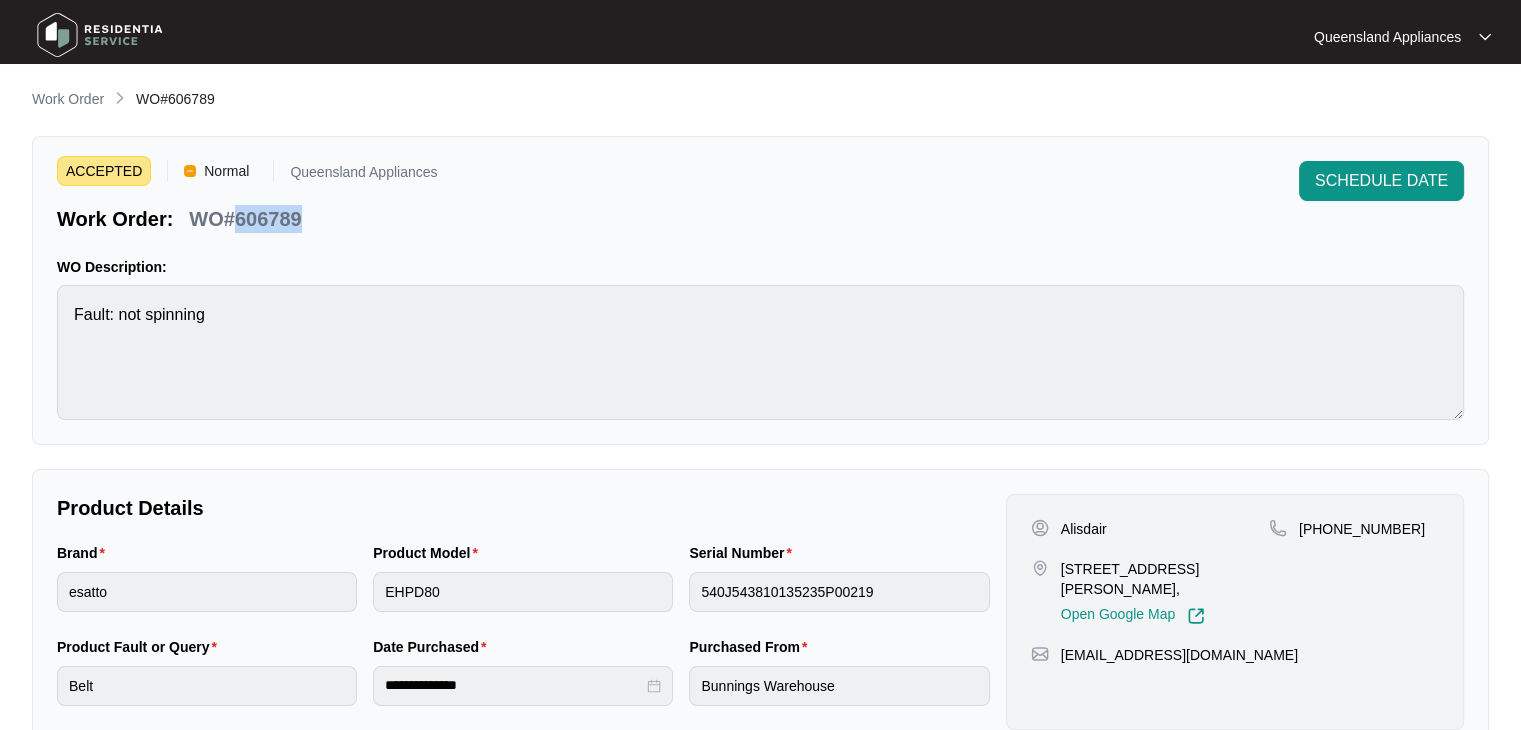 click on "WO#606789" at bounding box center (245, 219) 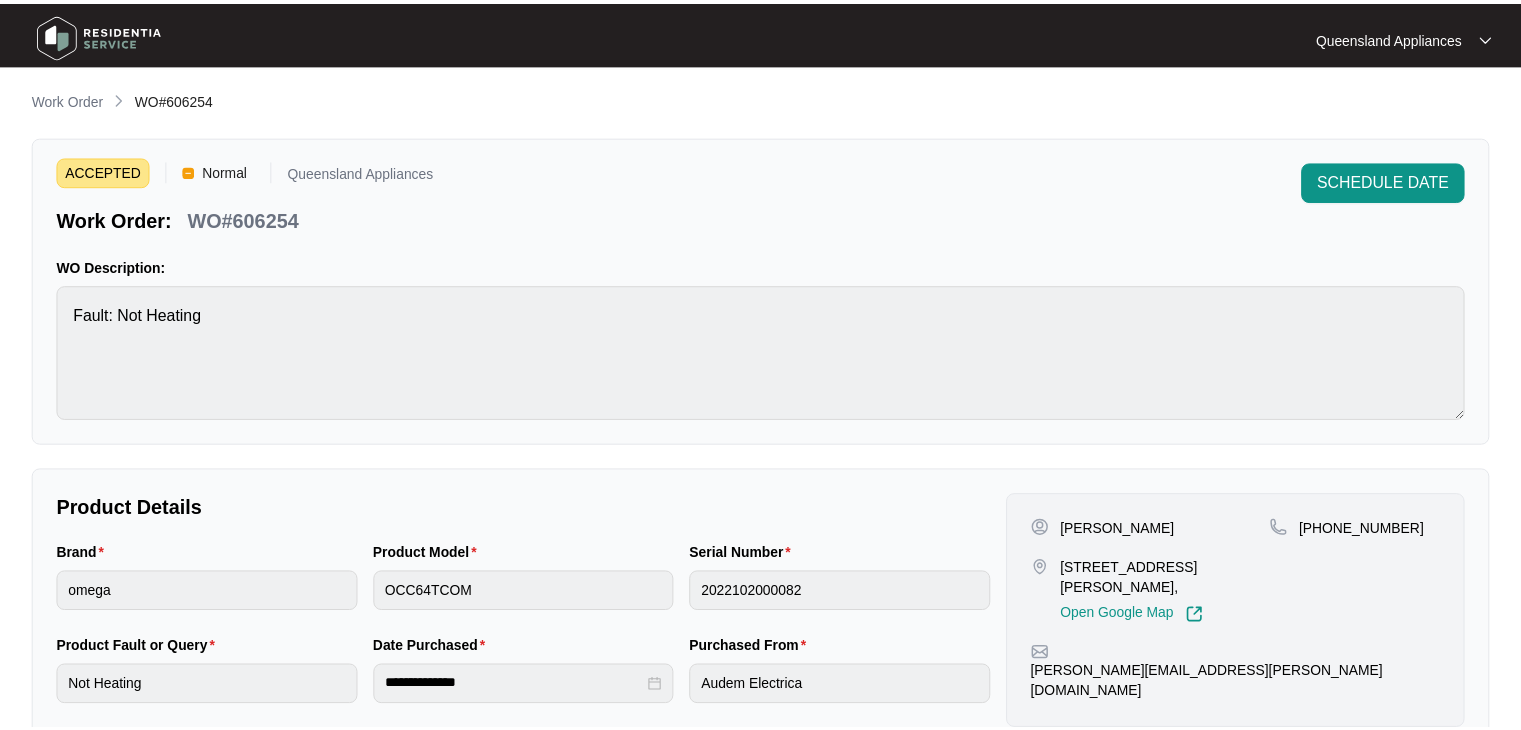 scroll, scrollTop: 0, scrollLeft: 0, axis: both 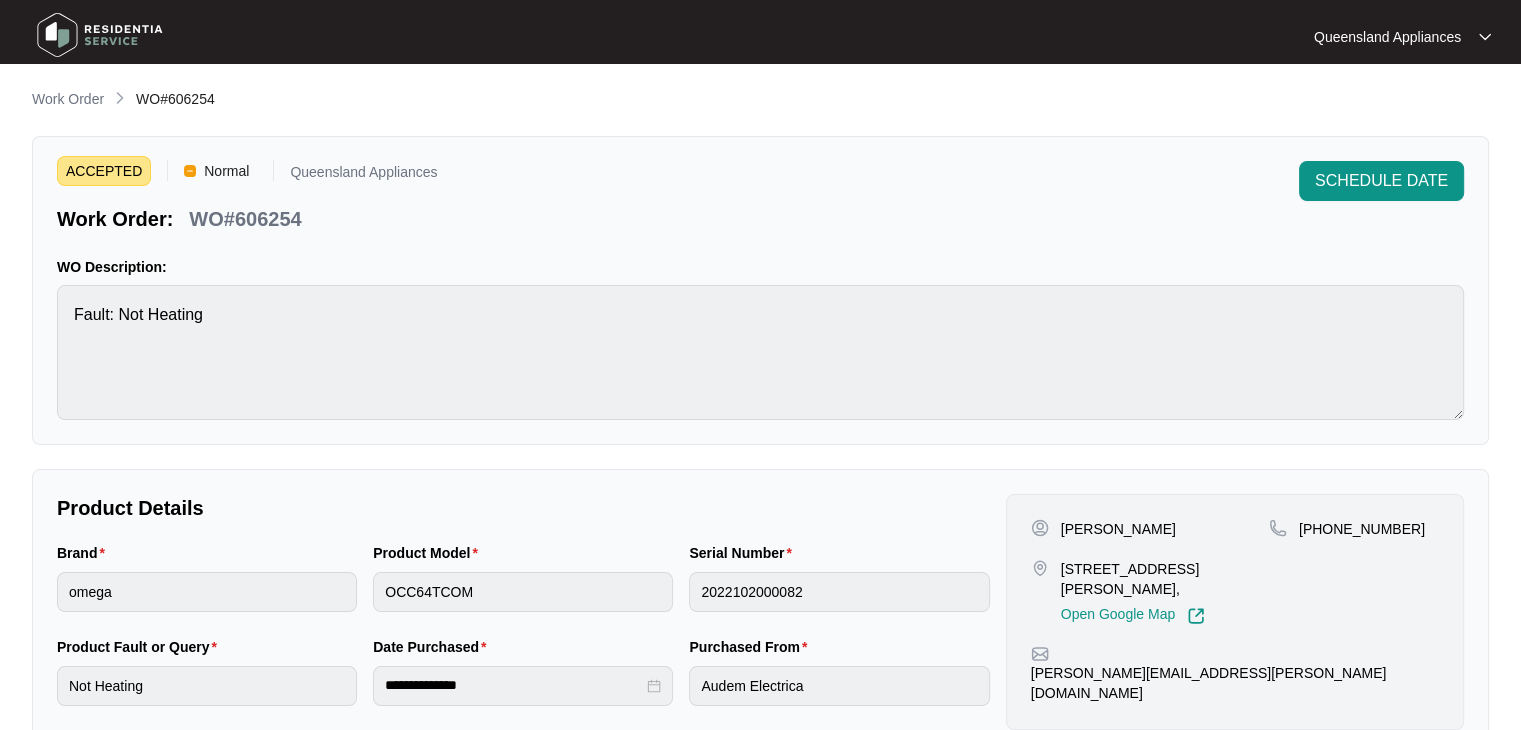click on "WO#606254" at bounding box center (245, 219) 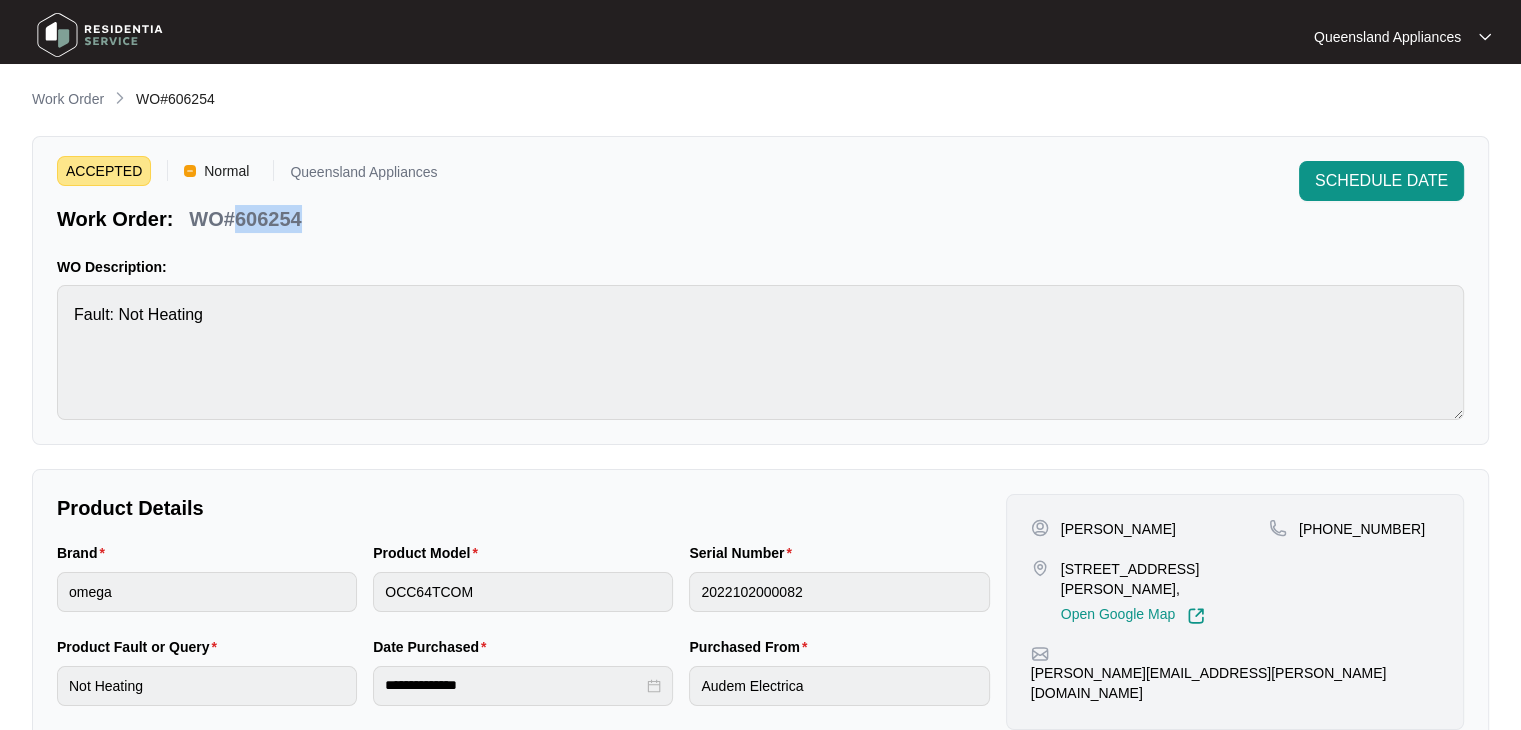click on "WO#606254" at bounding box center [245, 219] 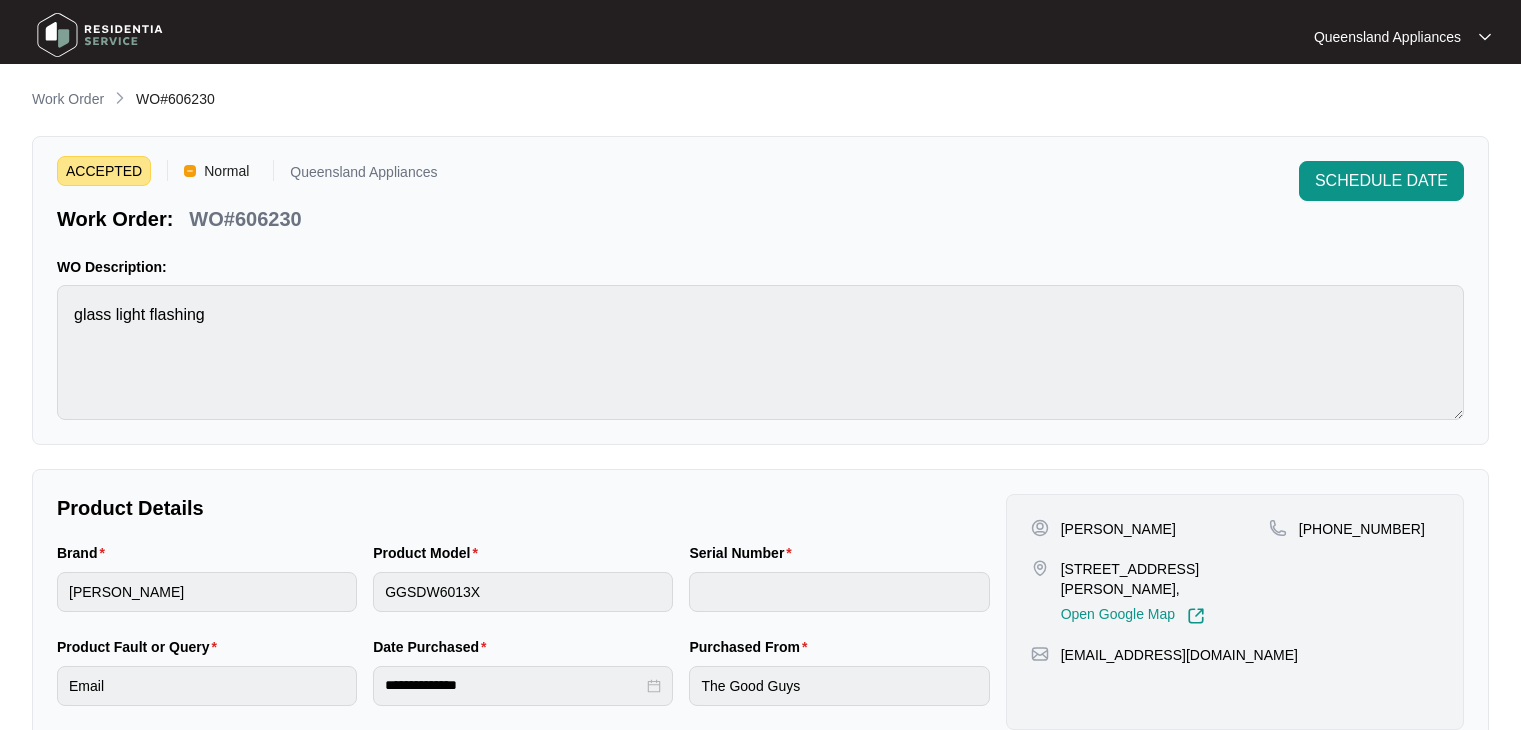 scroll, scrollTop: 0, scrollLeft: 0, axis: both 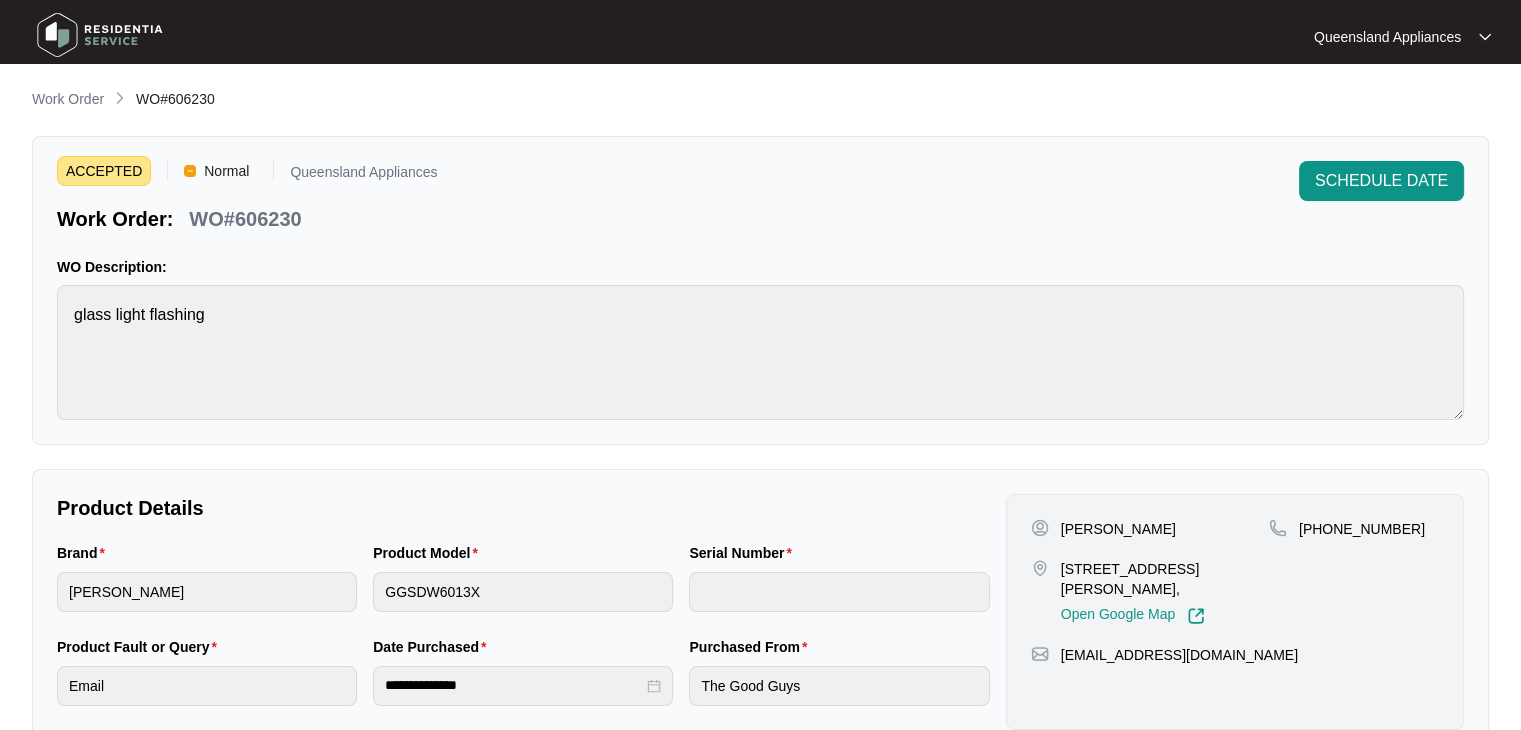 click on "WO#606230" at bounding box center [245, 219] 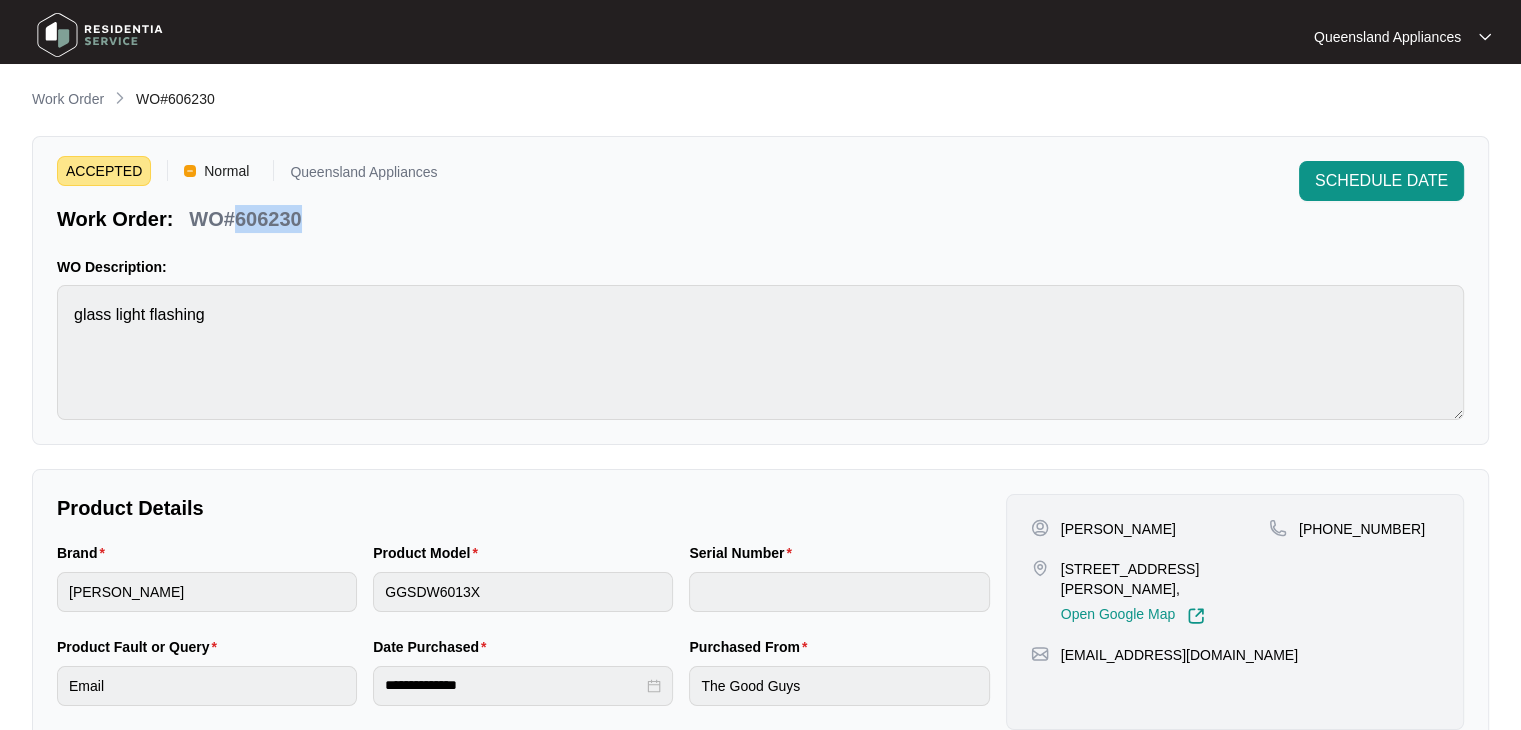 click on "WO#606230" at bounding box center (245, 219) 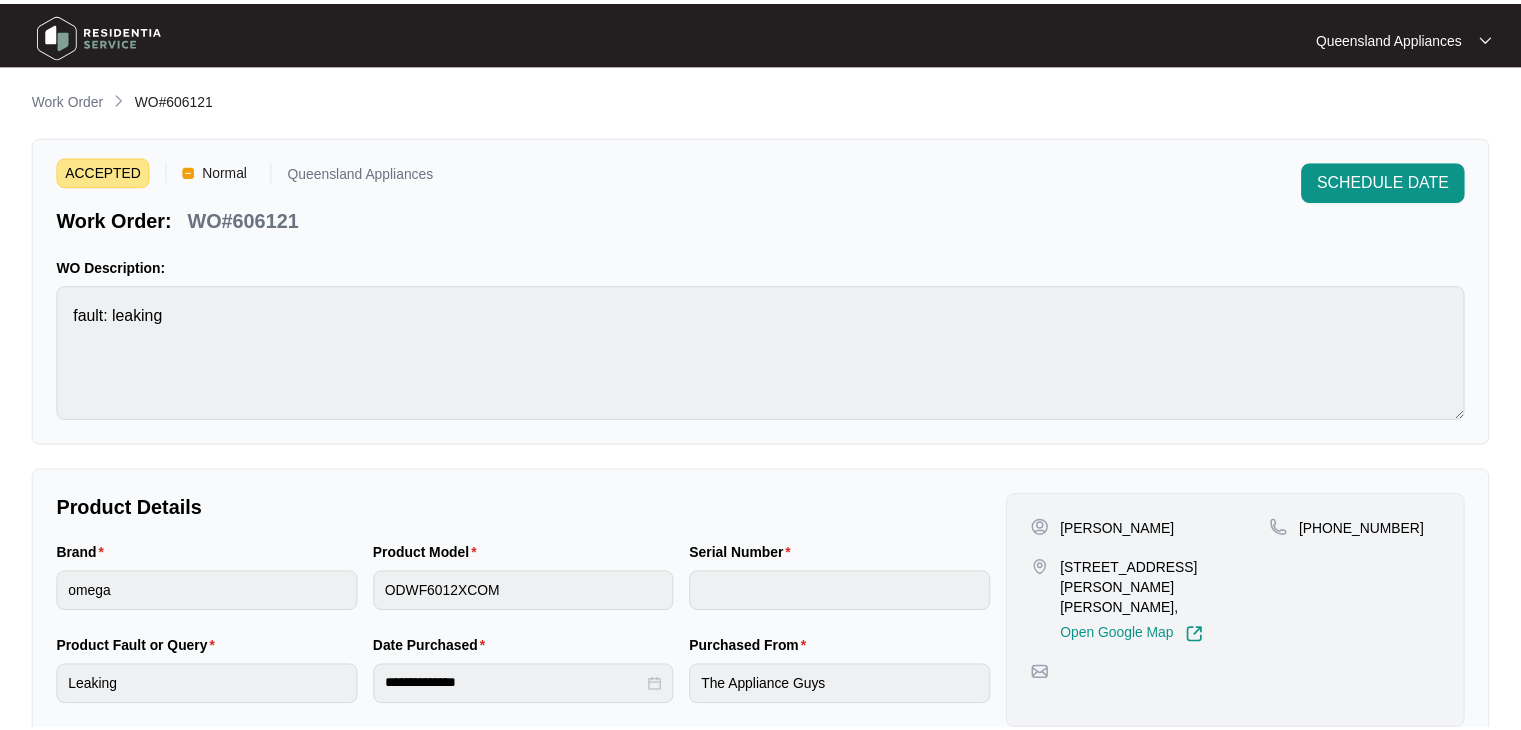 scroll, scrollTop: 0, scrollLeft: 0, axis: both 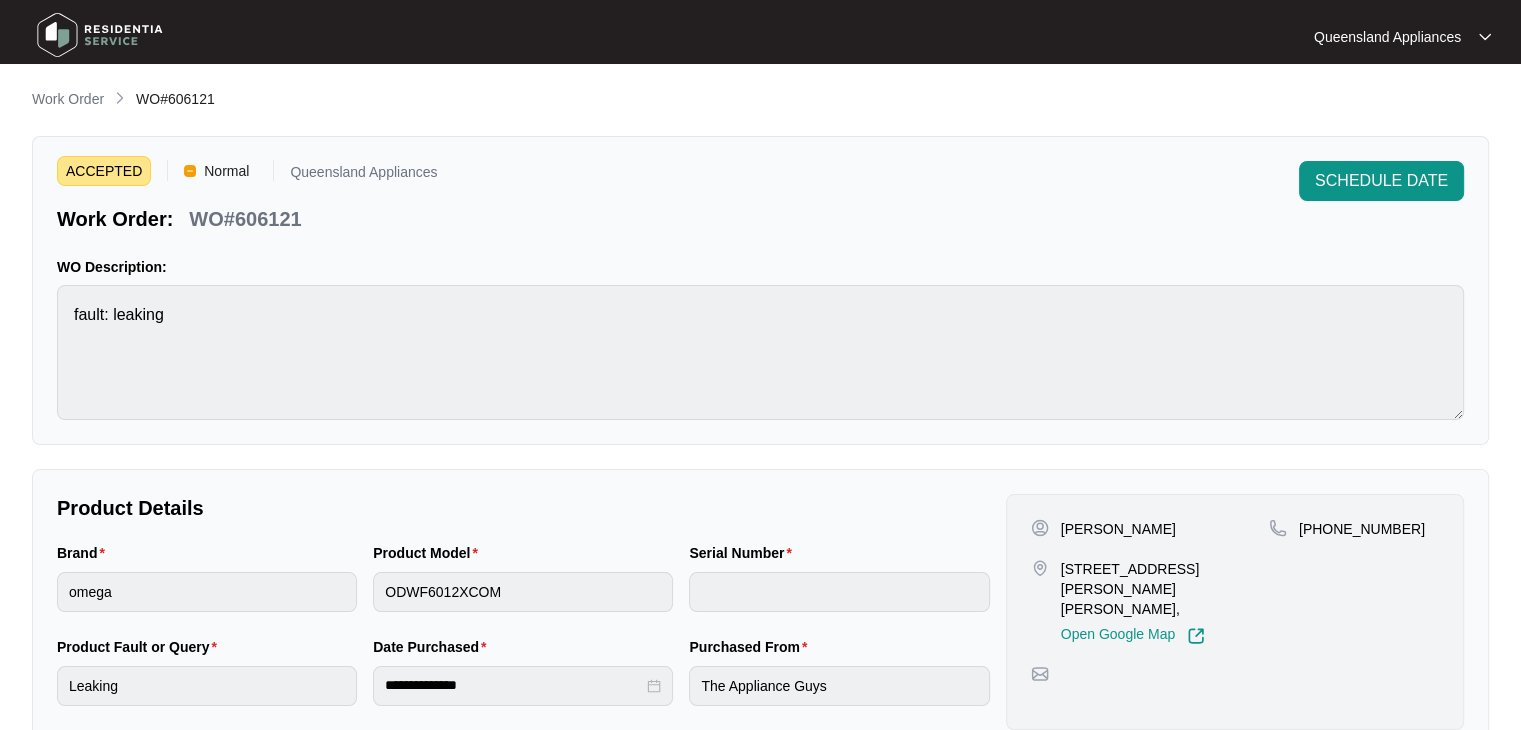 click on "WO#606121" at bounding box center [245, 219] 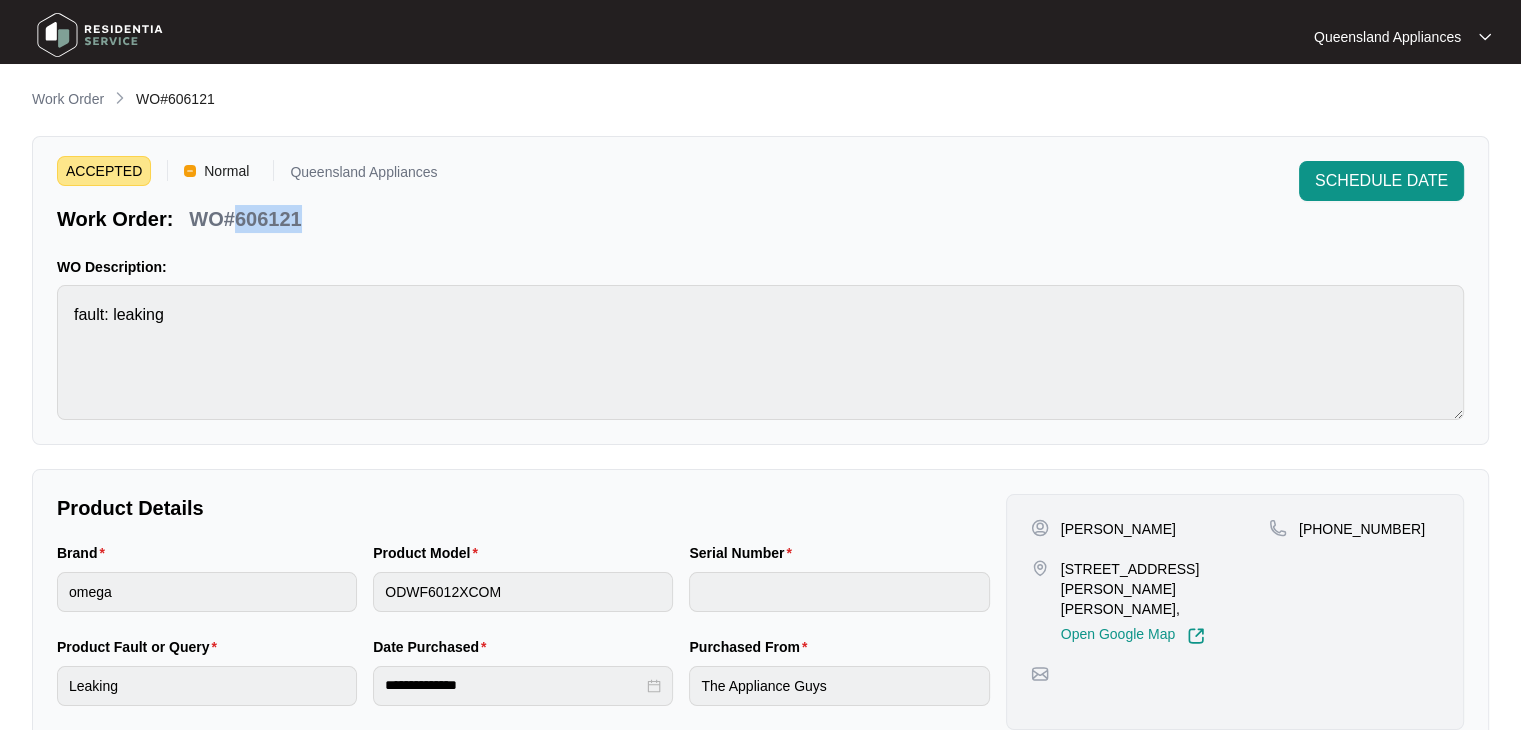 click on "WO#606121" at bounding box center [245, 219] 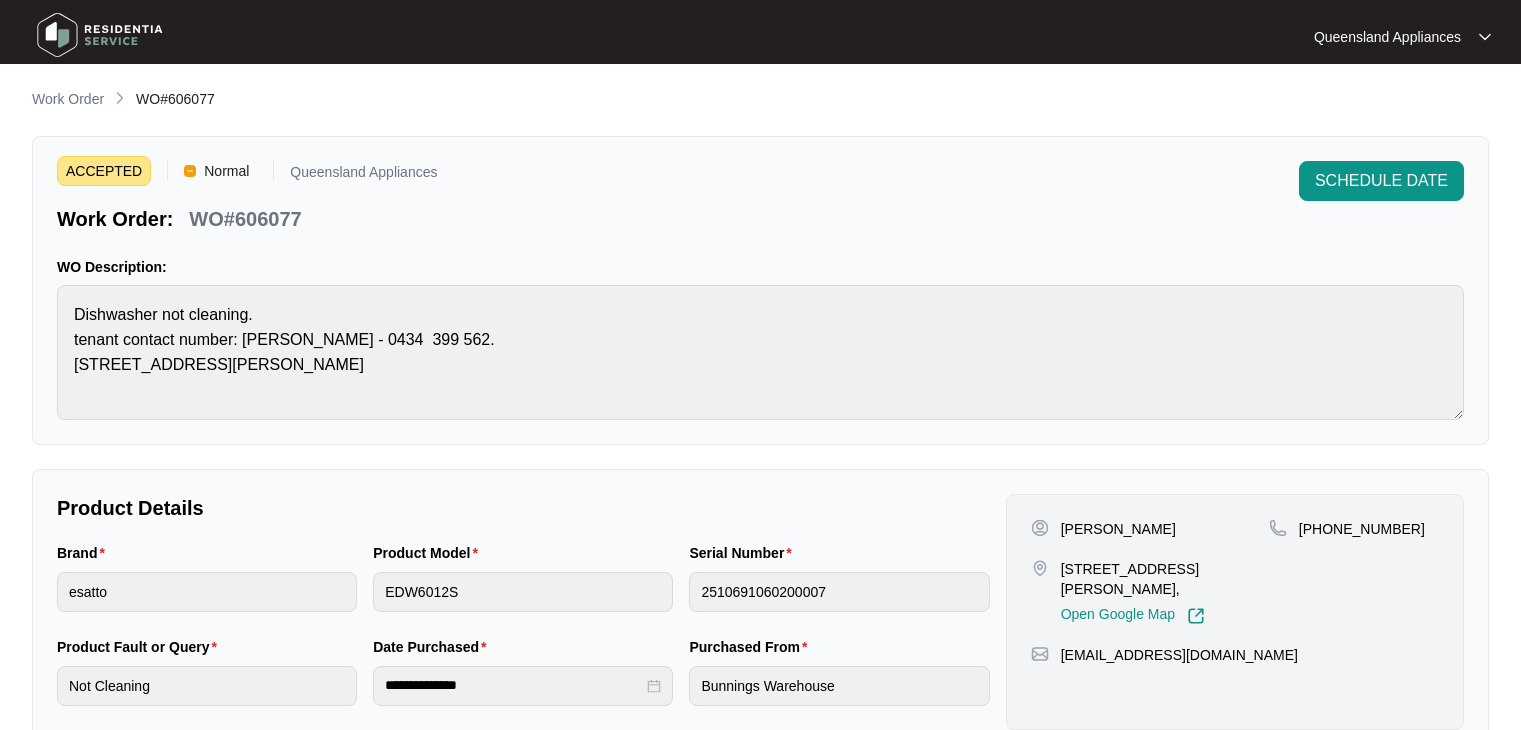 scroll, scrollTop: 0, scrollLeft: 0, axis: both 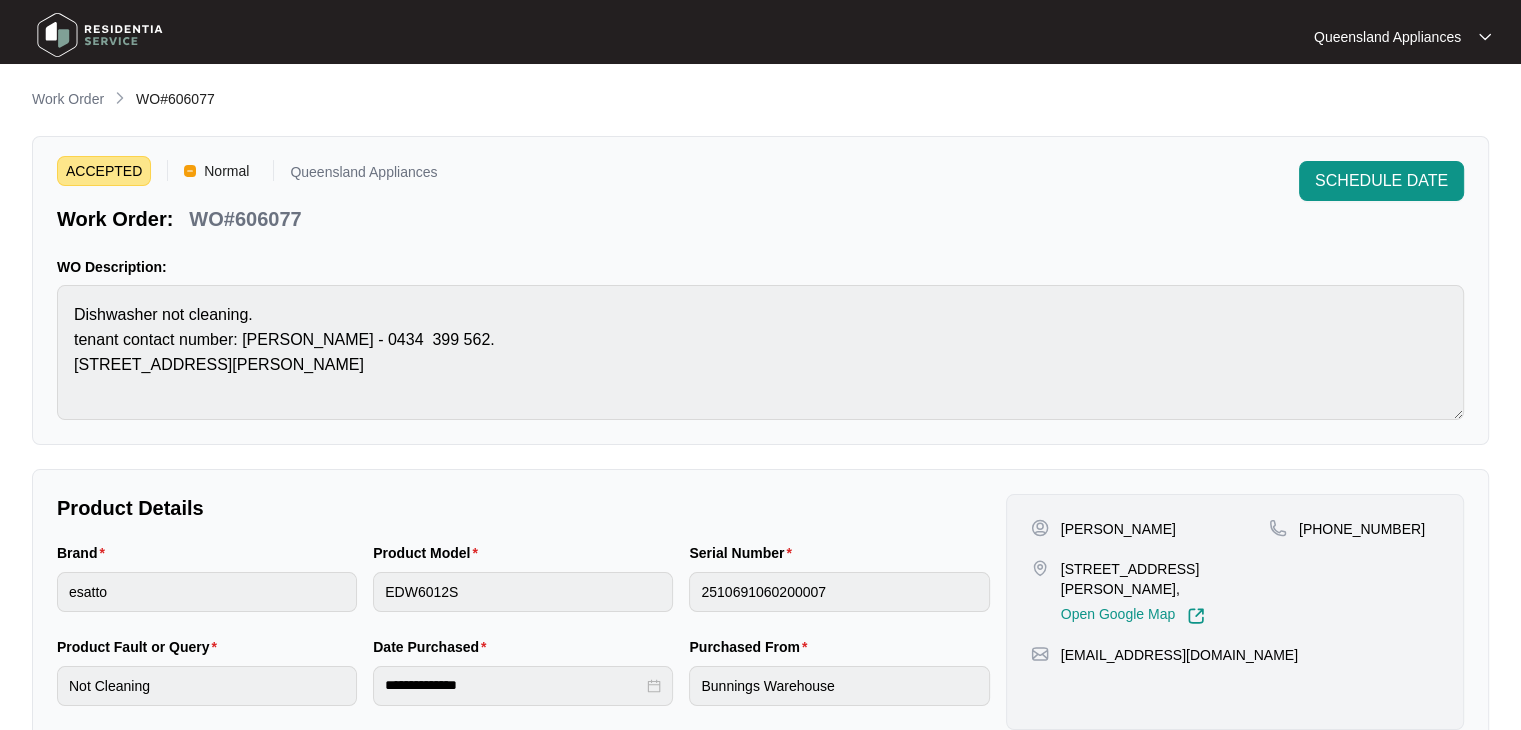 click on "WO#606077" at bounding box center [245, 219] 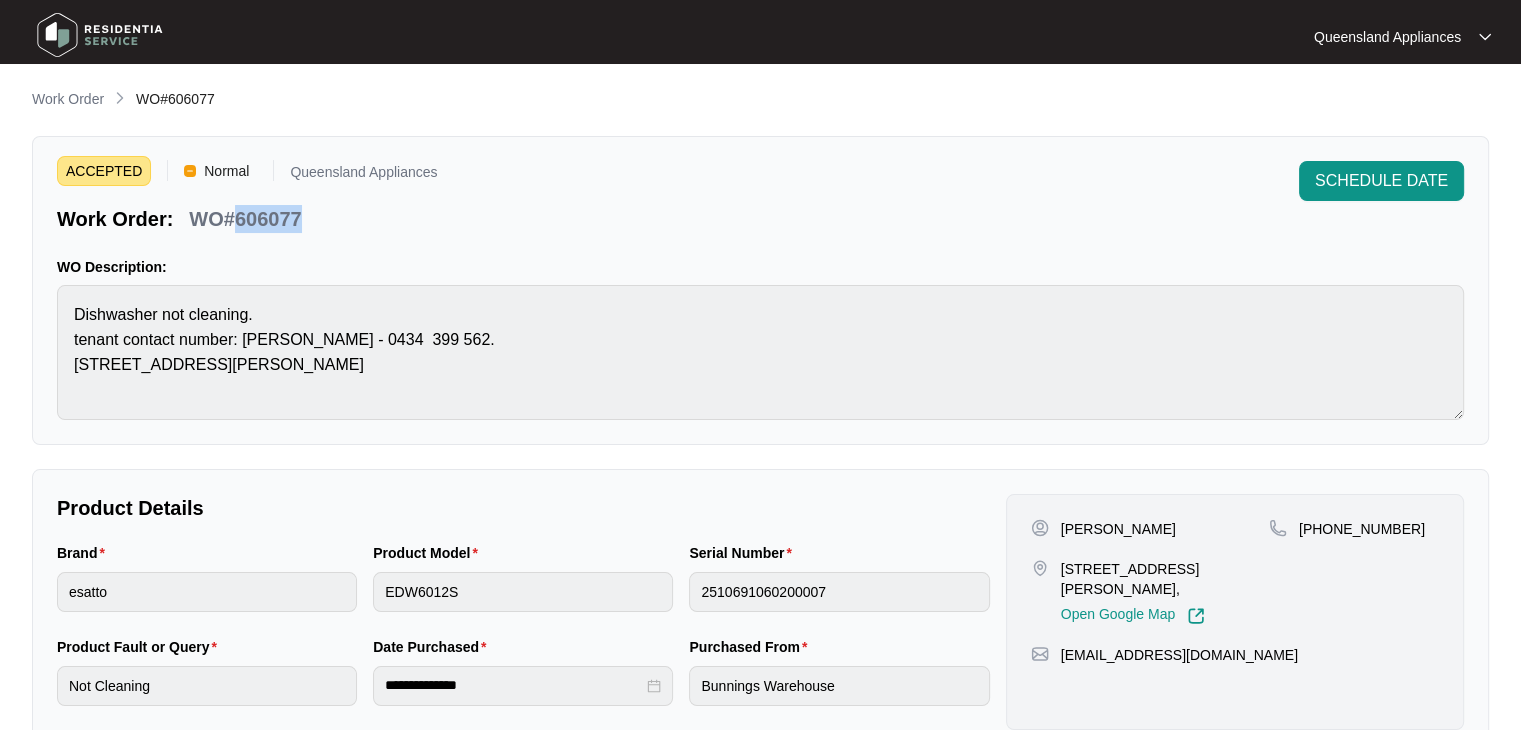 click on "WO#606077" at bounding box center (245, 219) 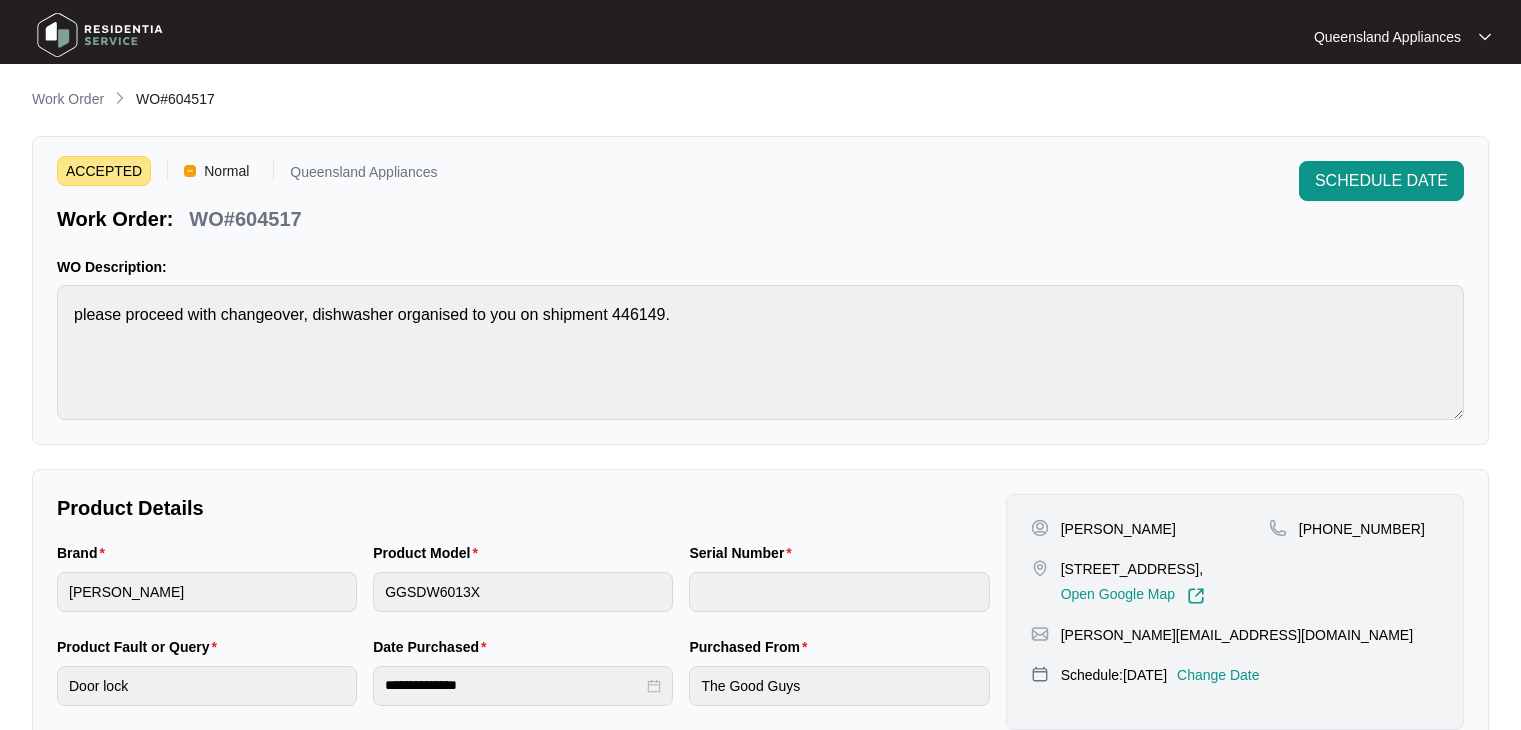 scroll, scrollTop: 0, scrollLeft: 0, axis: both 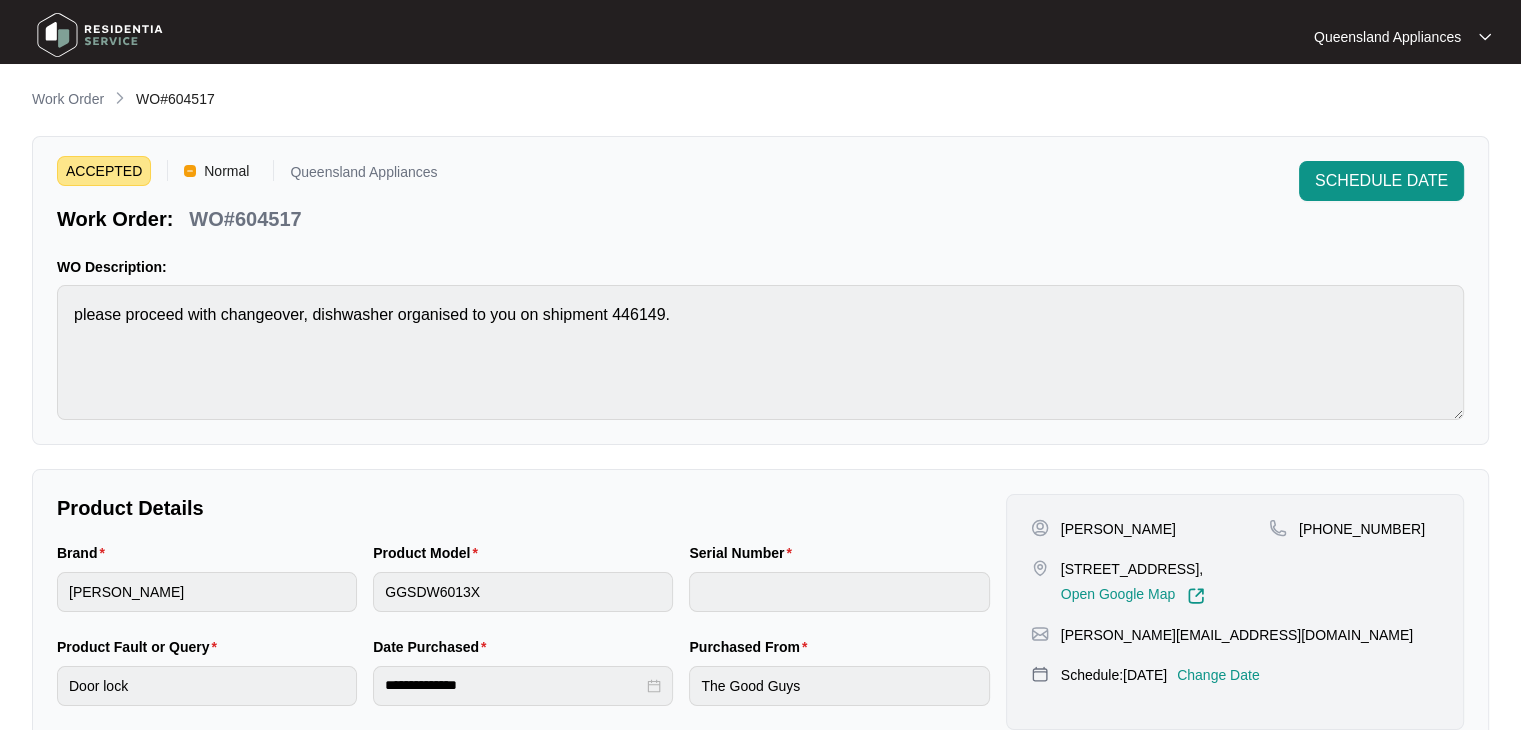 click on "WO#604517" at bounding box center (245, 219) 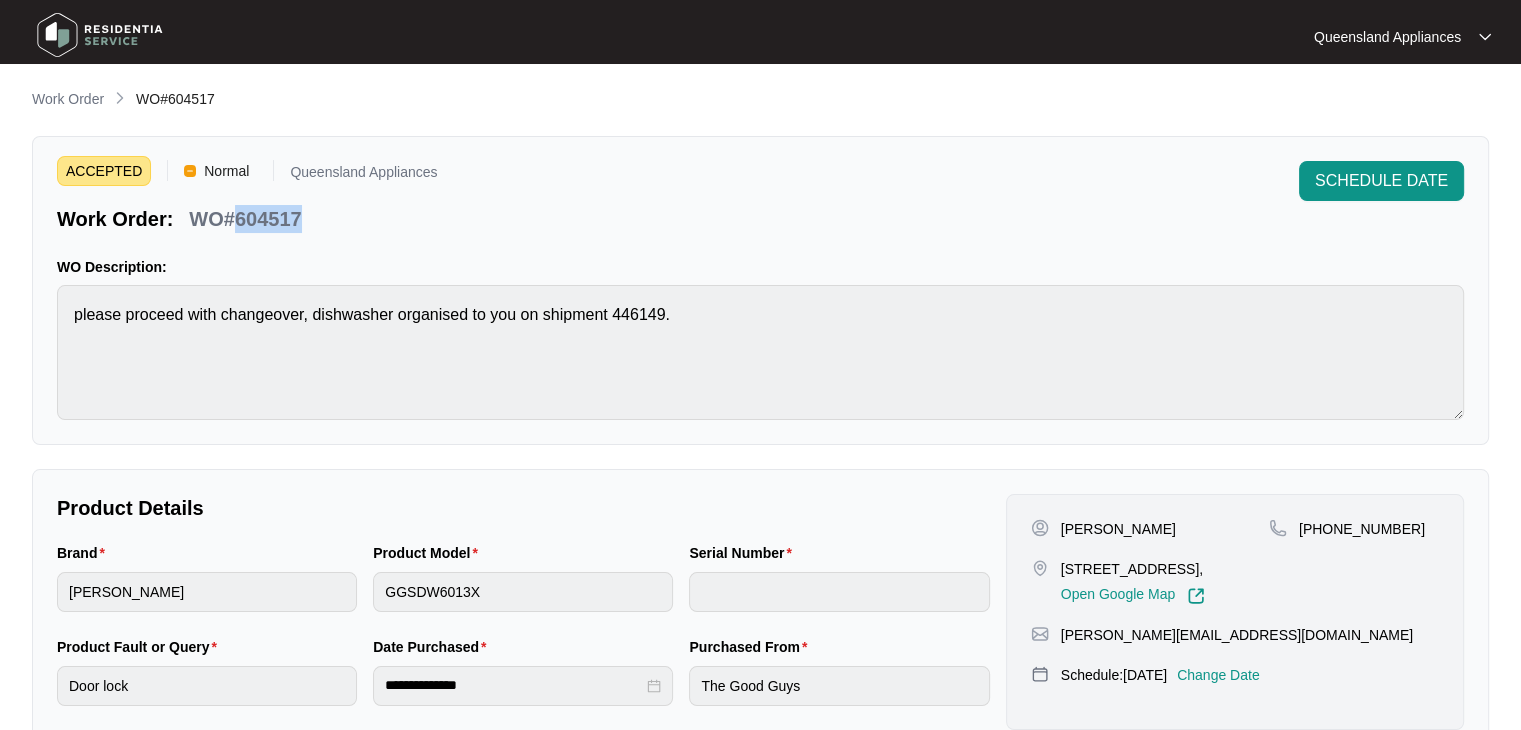 click on "WO#604517" at bounding box center (245, 219) 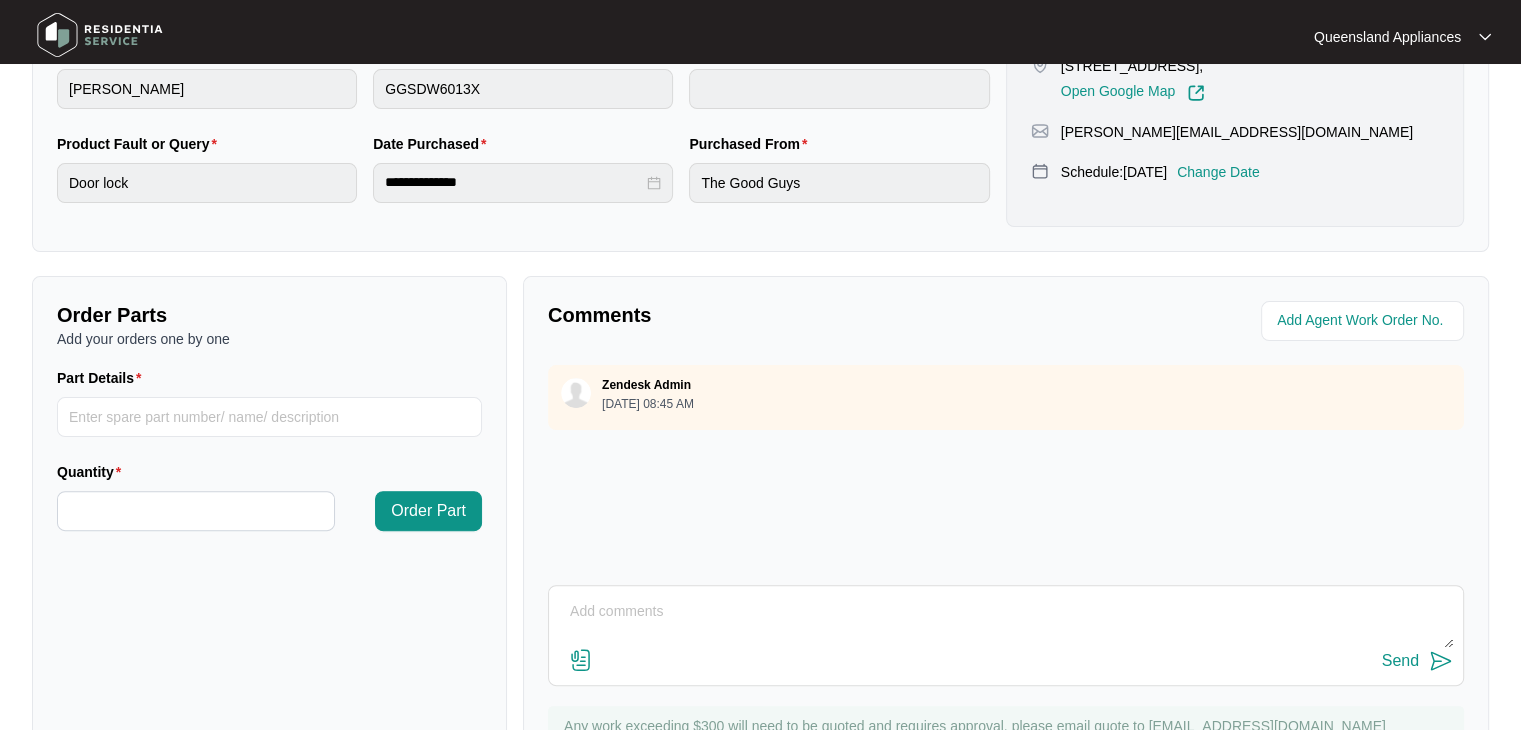 scroll, scrollTop: 394, scrollLeft: 0, axis: vertical 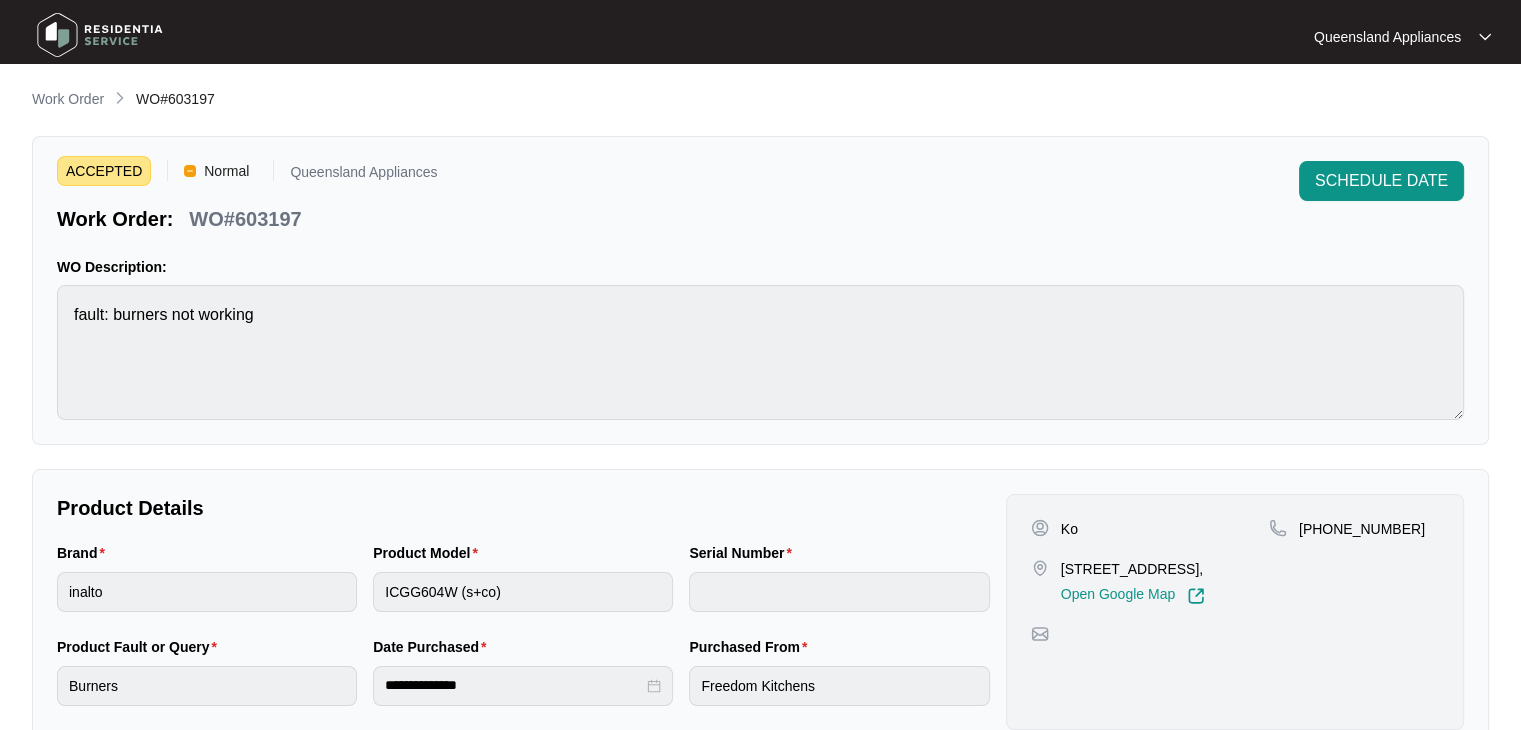 click on "WO#603197" at bounding box center (245, 219) 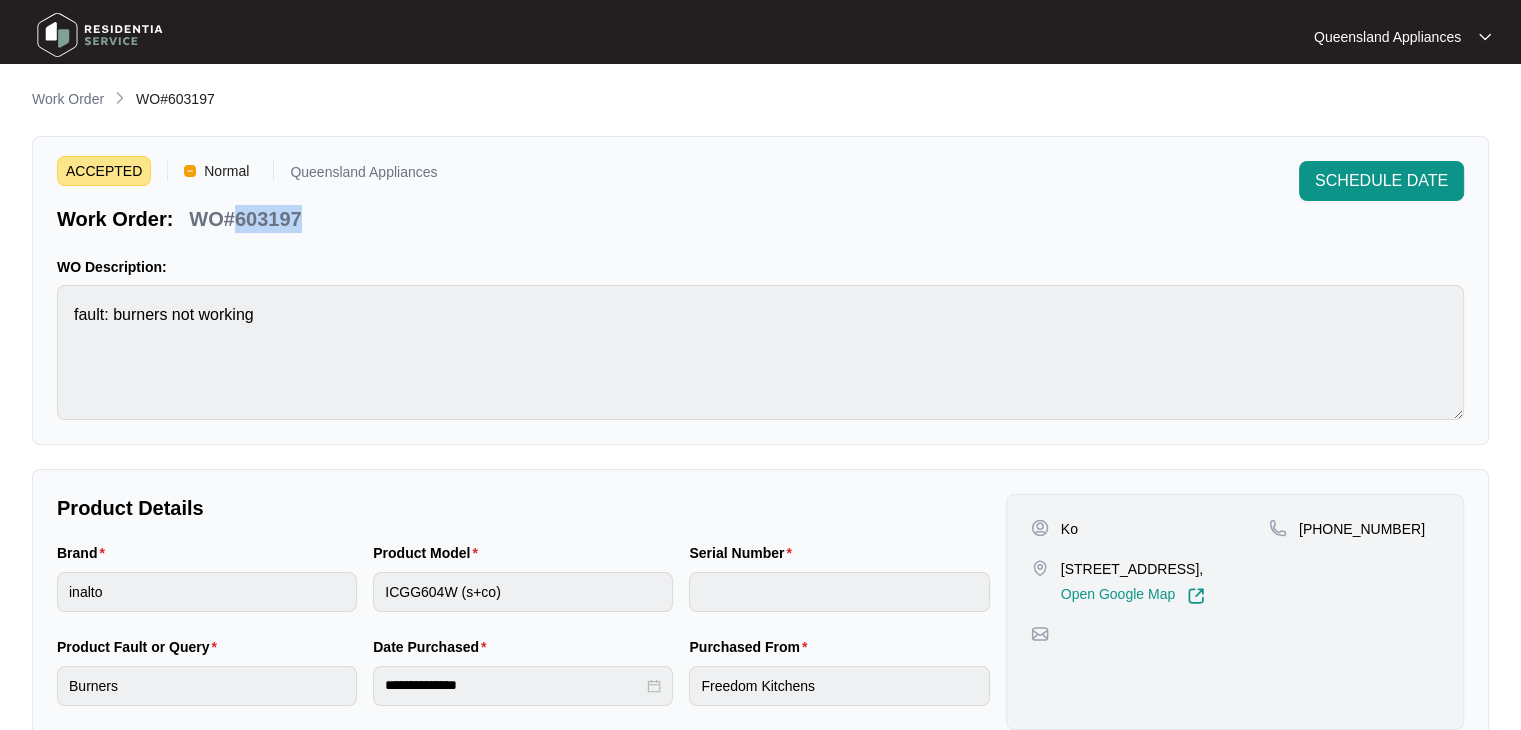 click on "WO#603197" at bounding box center [245, 219] 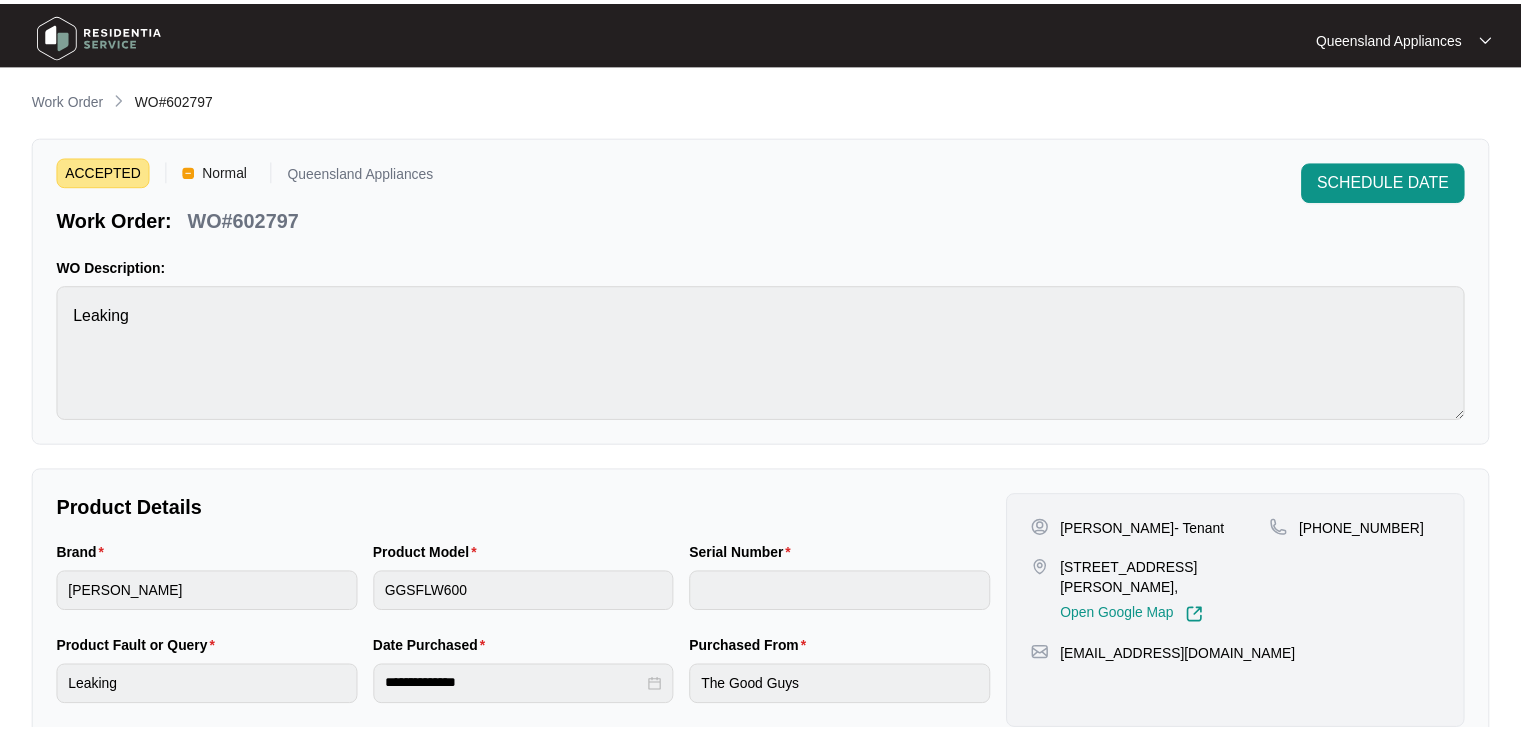 scroll, scrollTop: 0, scrollLeft: 0, axis: both 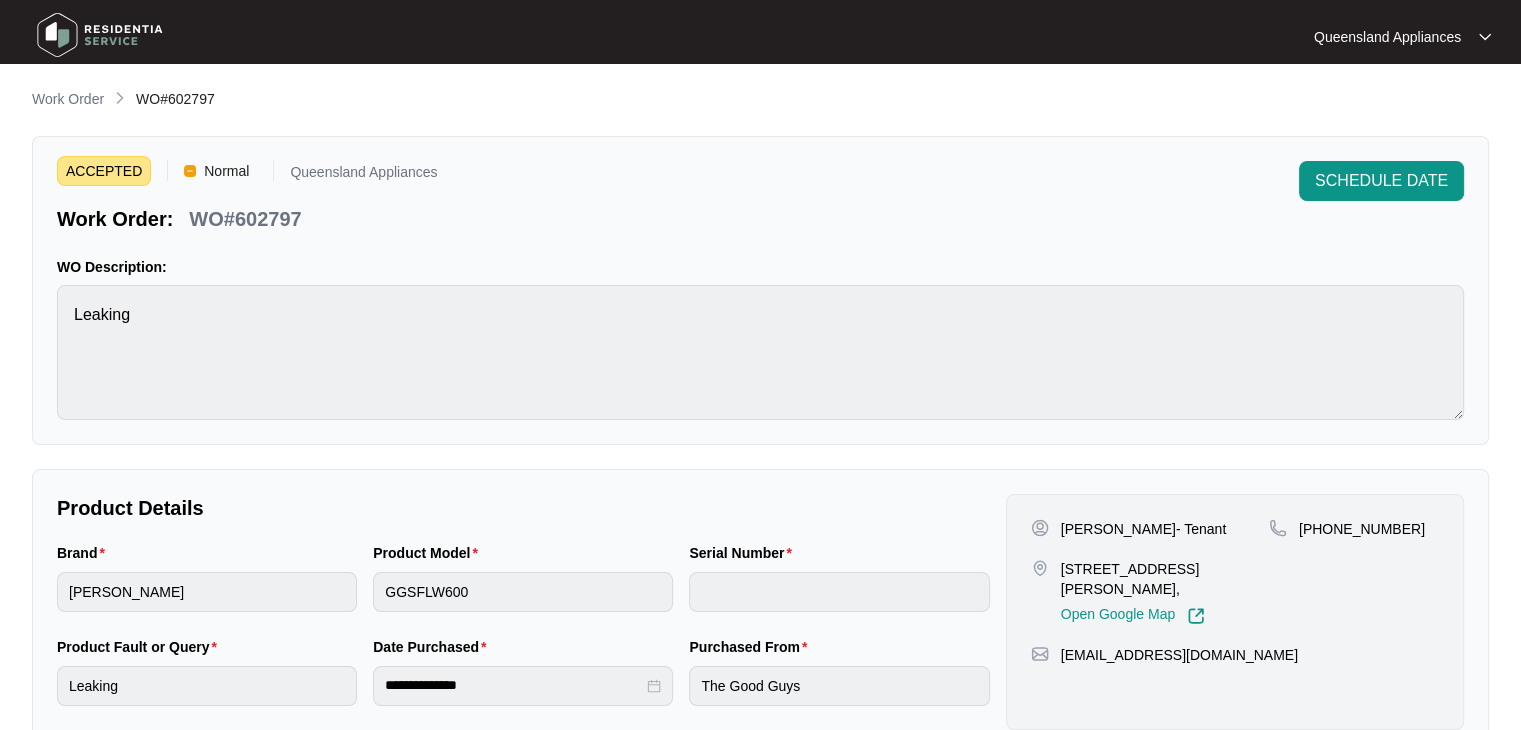 click on "WO#602797" at bounding box center [245, 219] 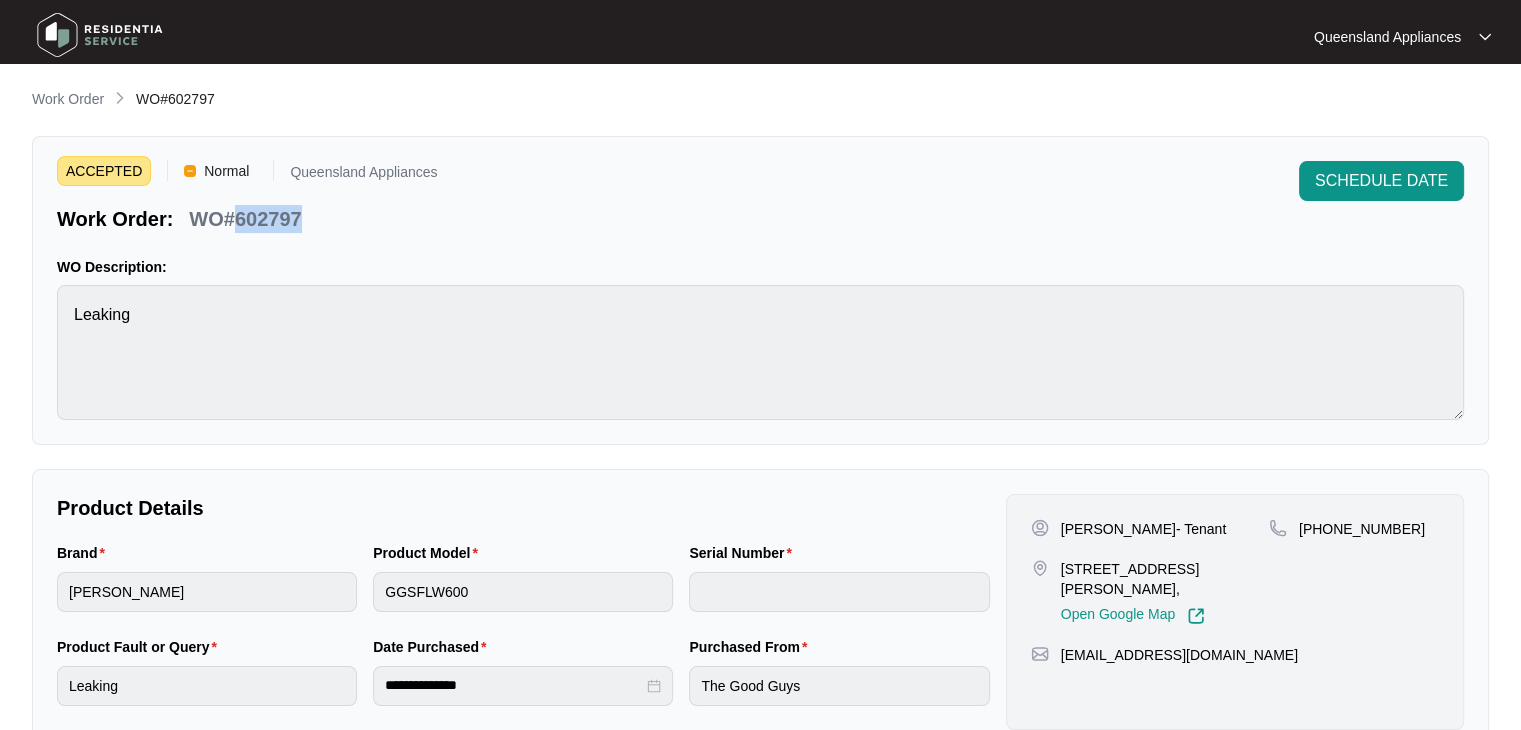 click on "WO#602797" at bounding box center [245, 219] 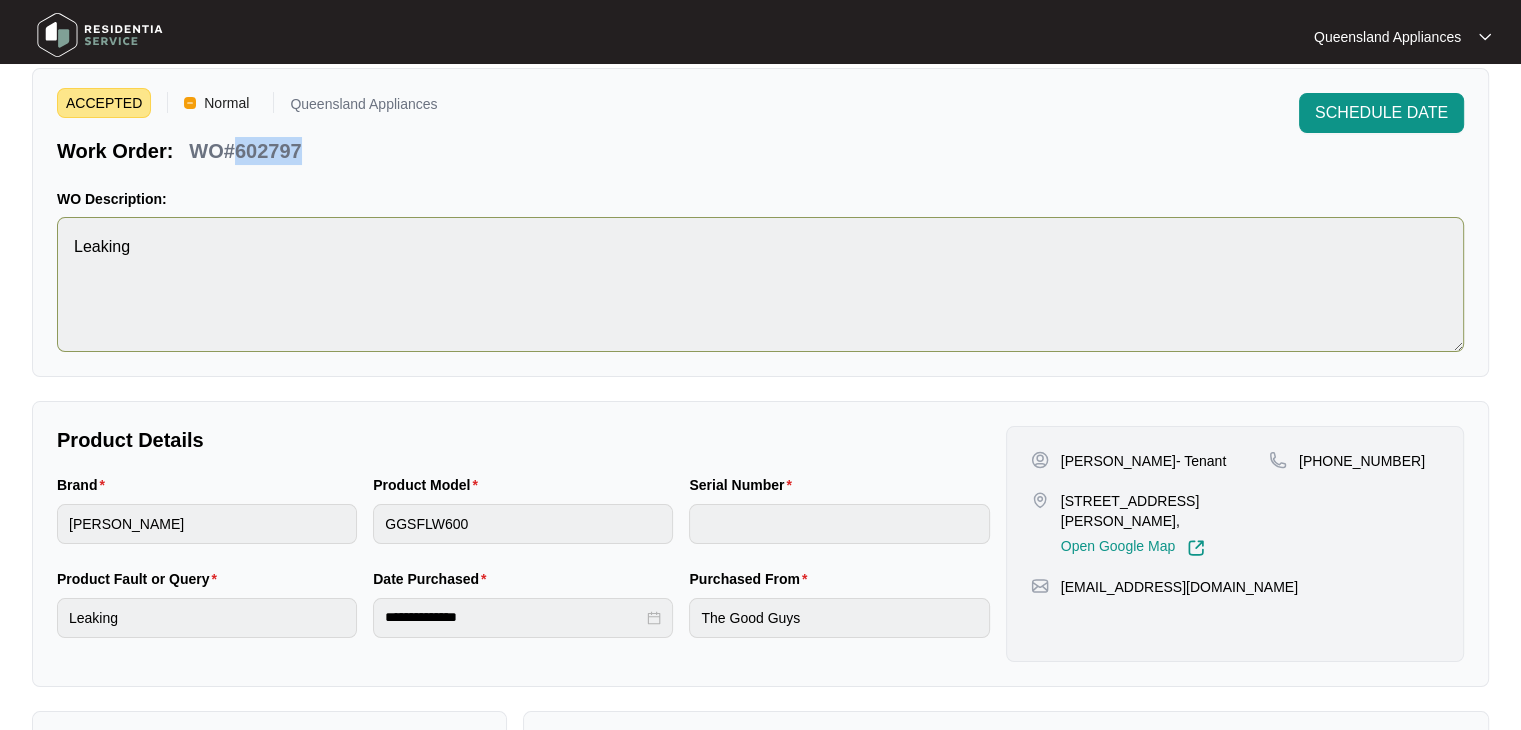 scroll, scrollTop: 100, scrollLeft: 0, axis: vertical 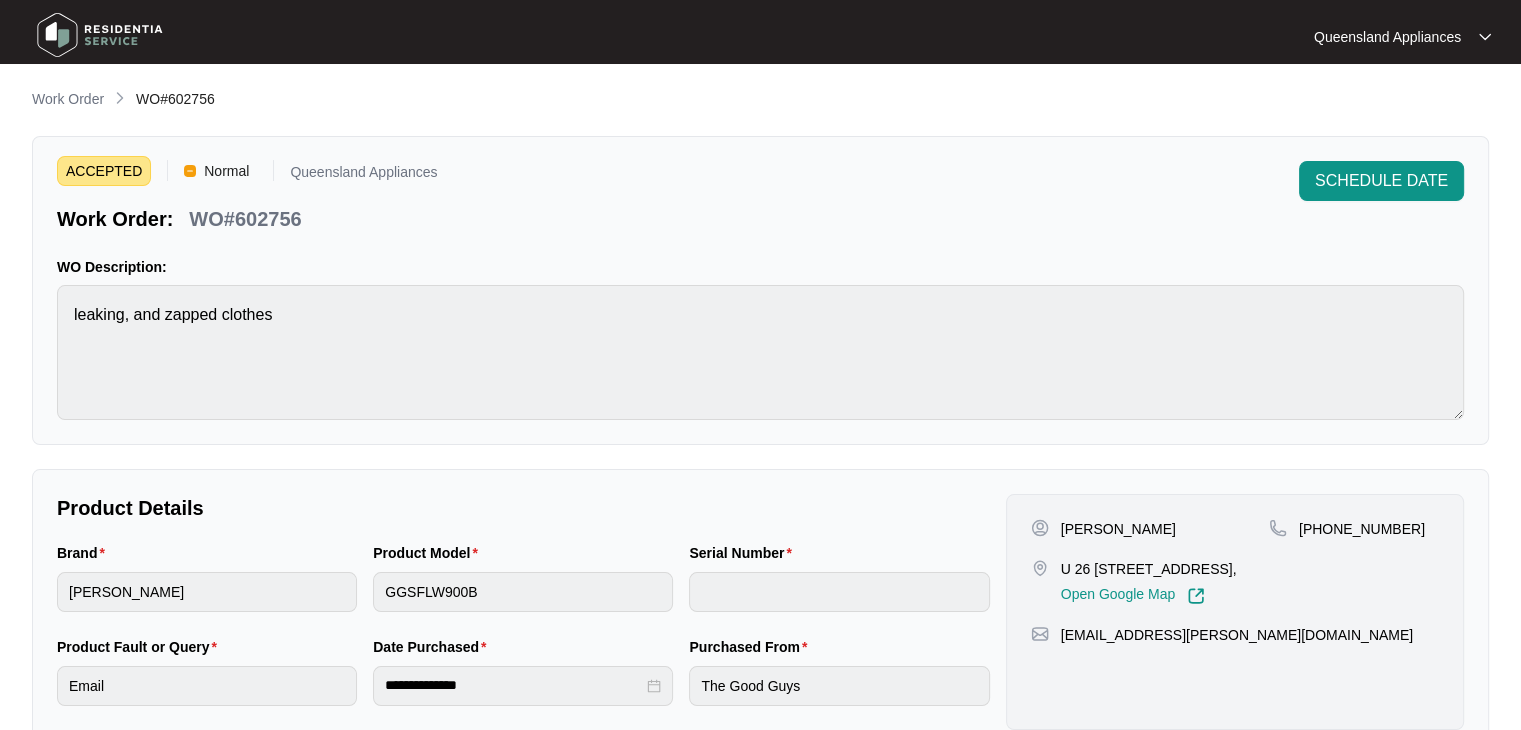click on "WO#602756" at bounding box center [245, 219] 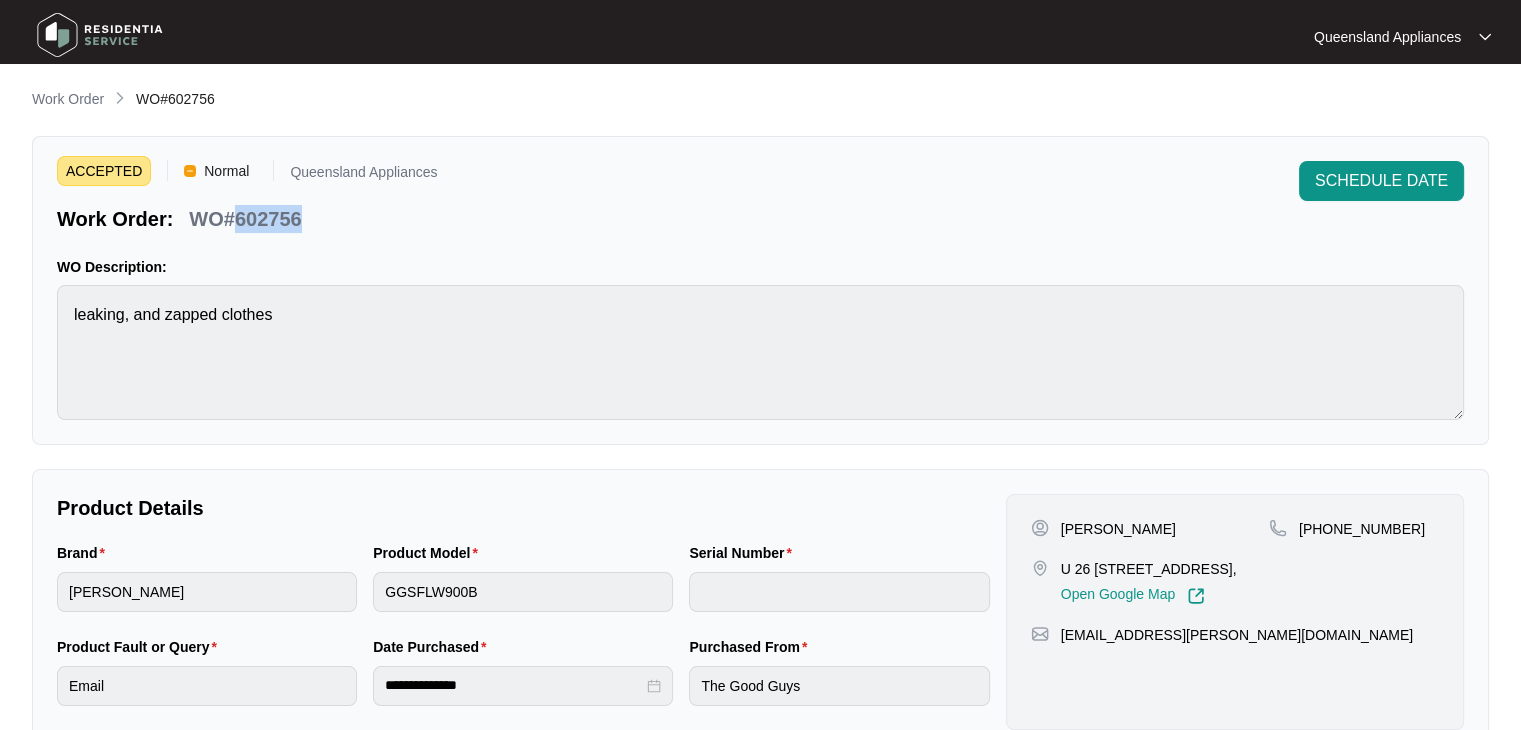 click on "WO#602756" at bounding box center (245, 219) 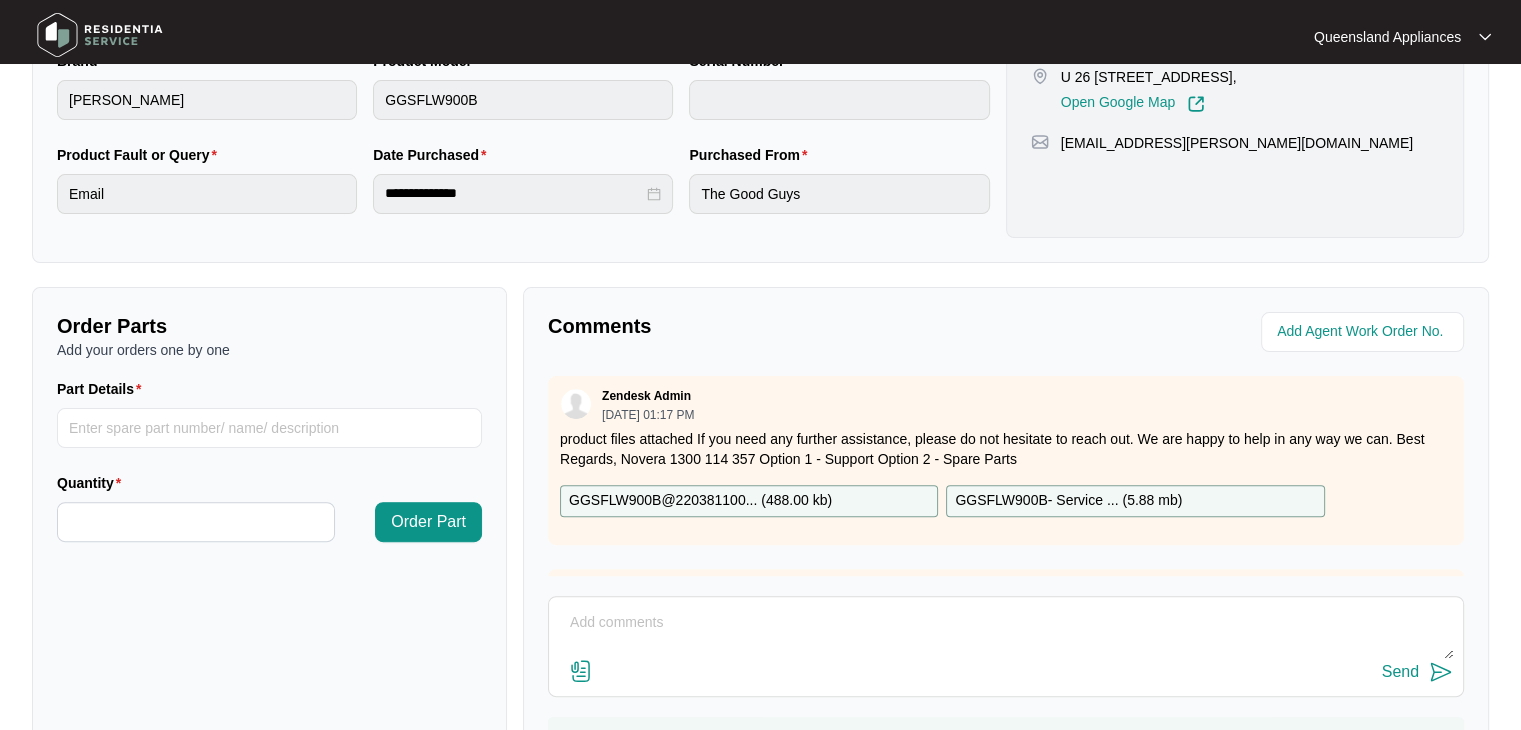 scroll, scrollTop: 500, scrollLeft: 0, axis: vertical 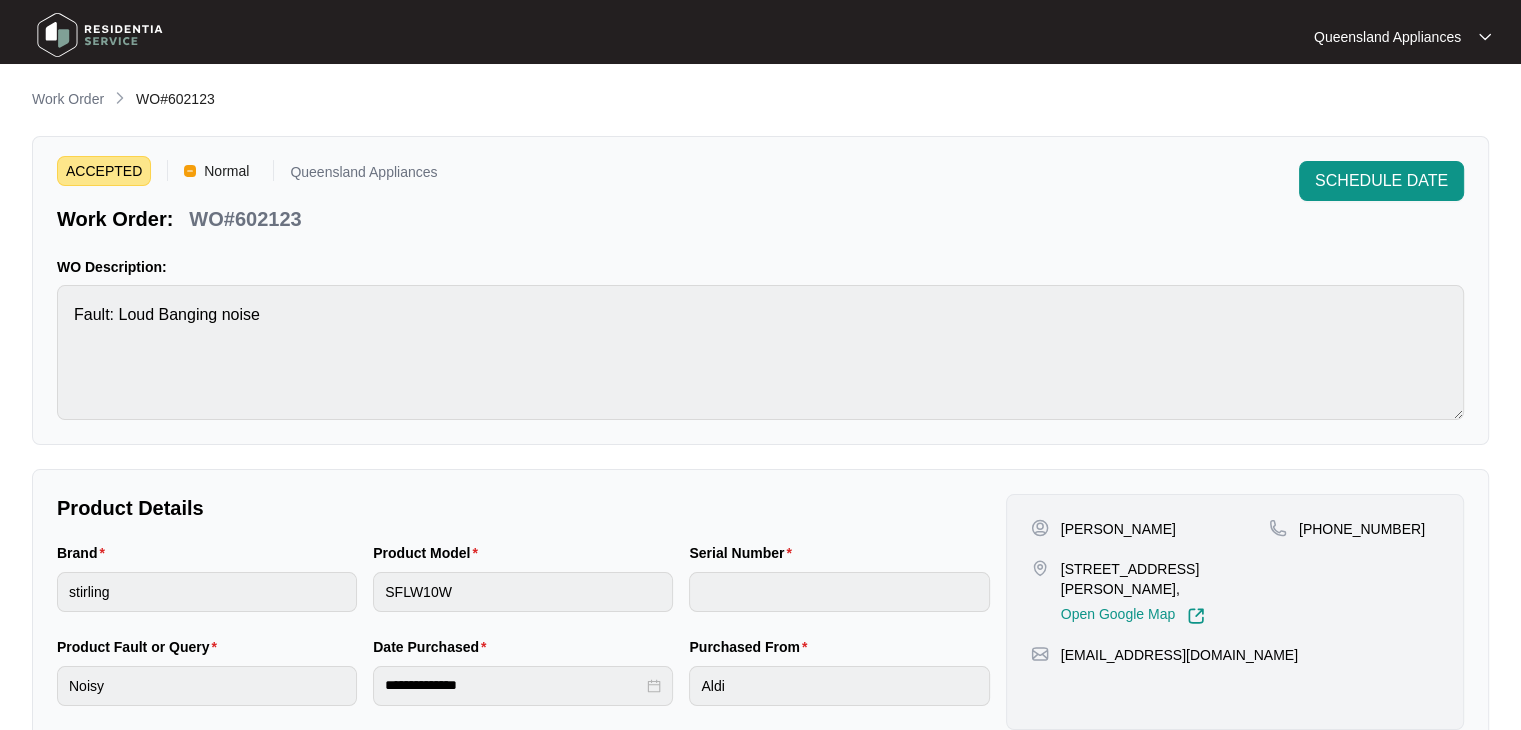 click on "WO#602123" at bounding box center (245, 219) 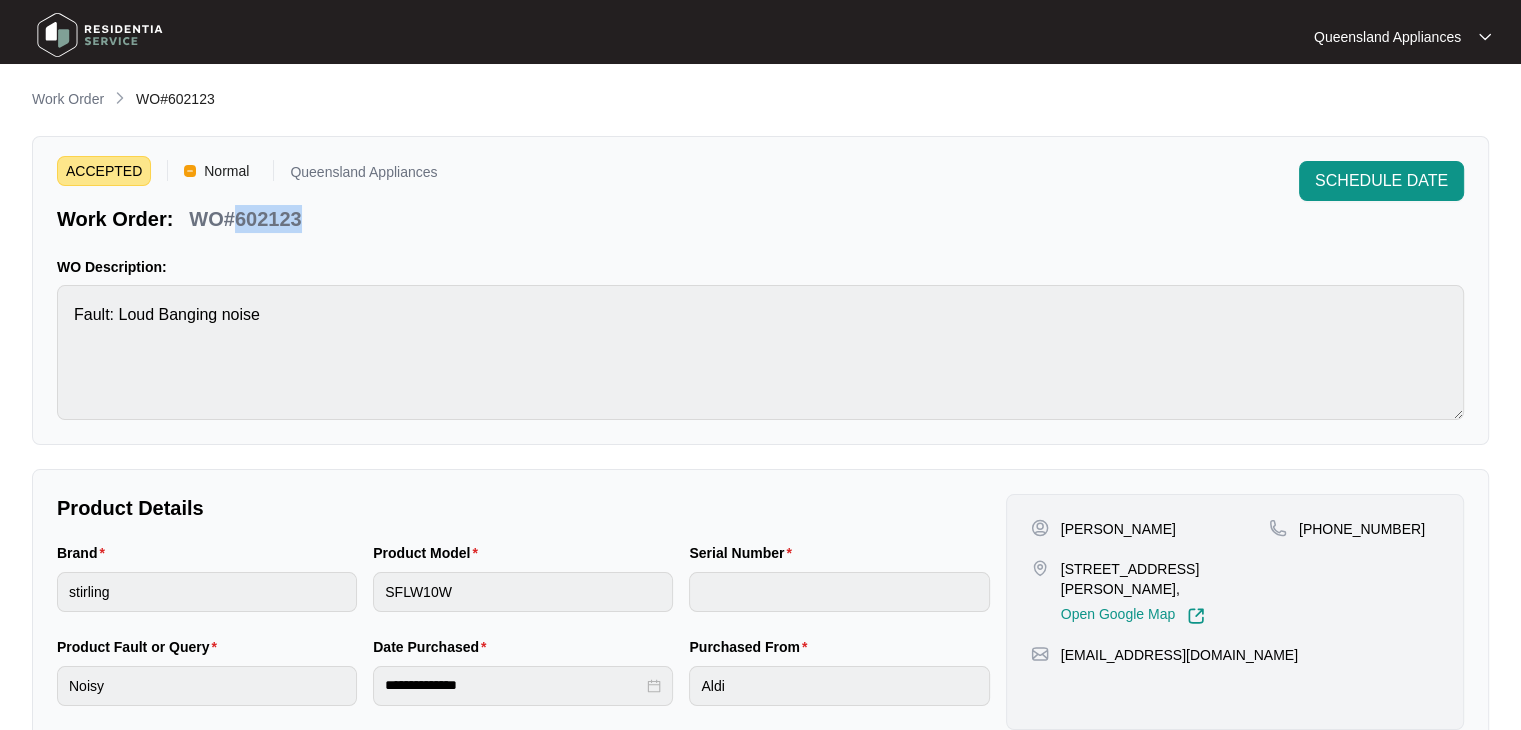 click on "WO#602123" at bounding box center [245, 219] 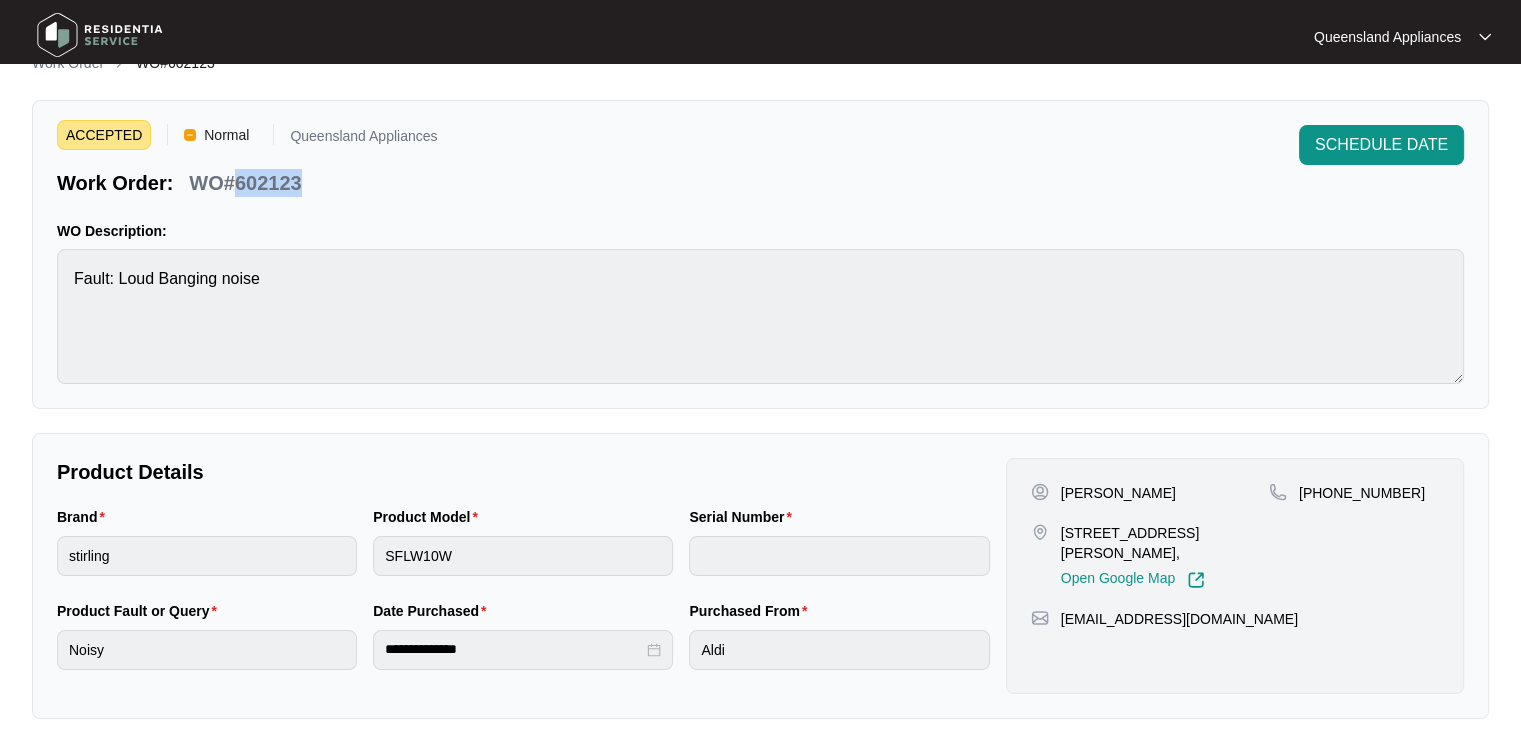 scroll, scrollTop: 100, scrollLeft: 0, axis: vertical 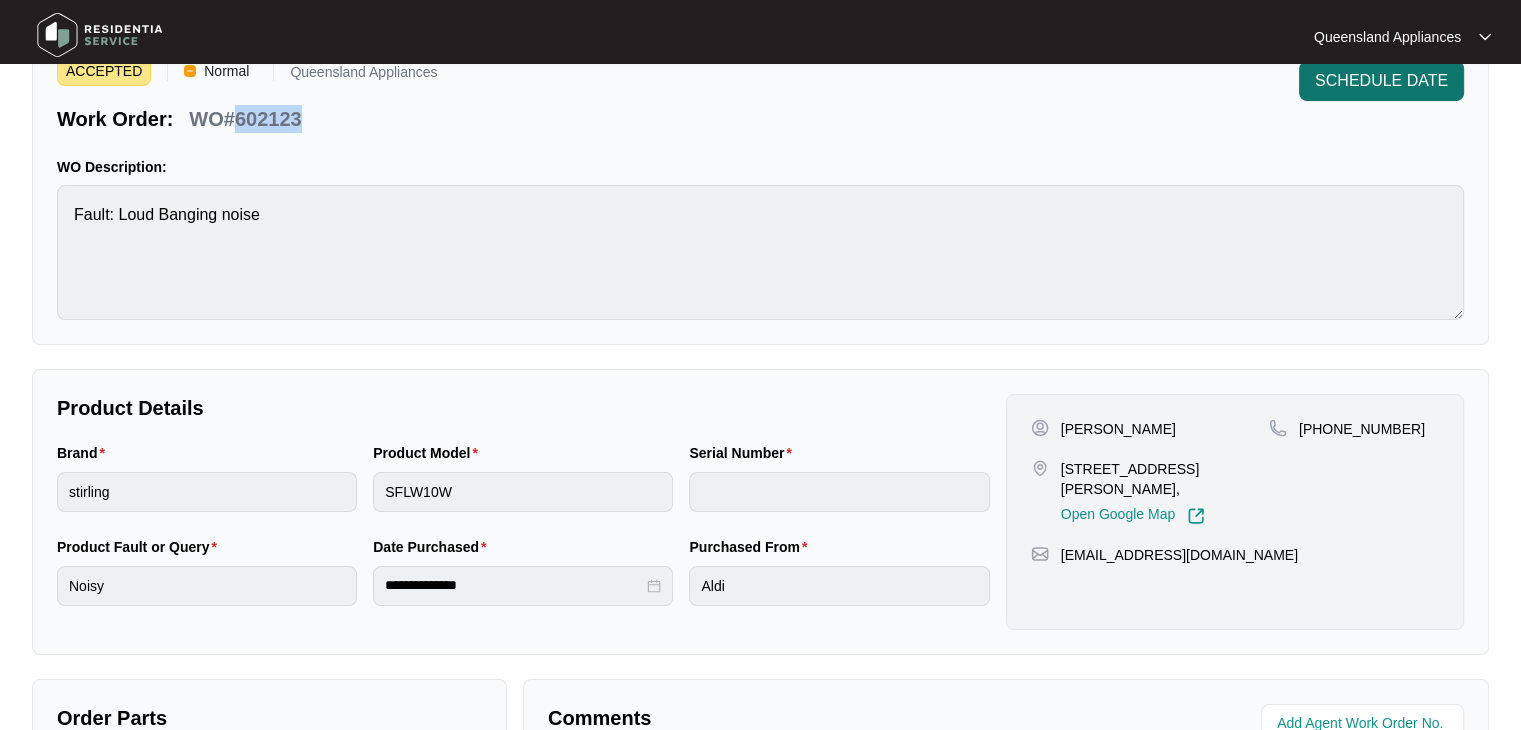 click on "SCHEDULE DATE" at bounding box center (1381, 81) 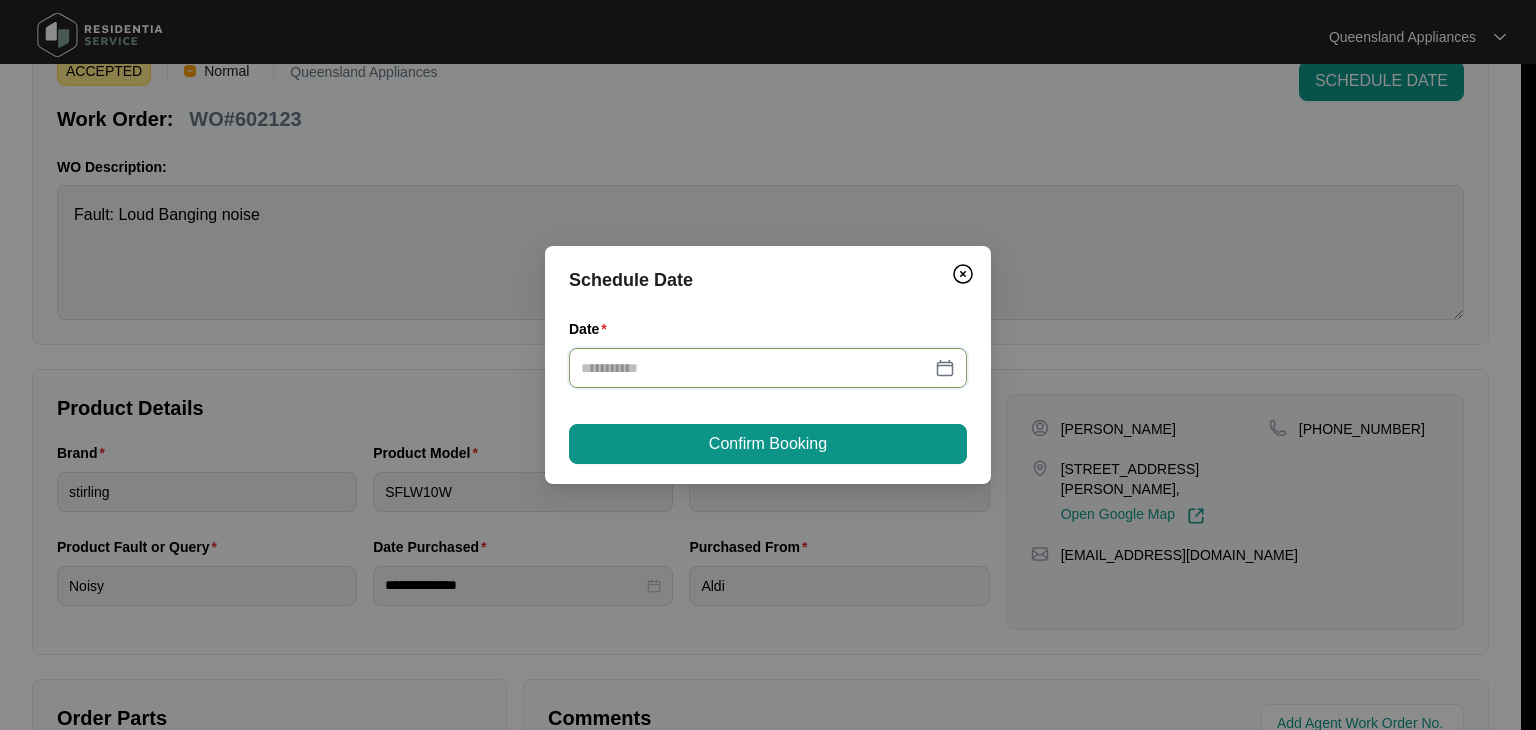 click on "Date" at bounding box center [756, 368] 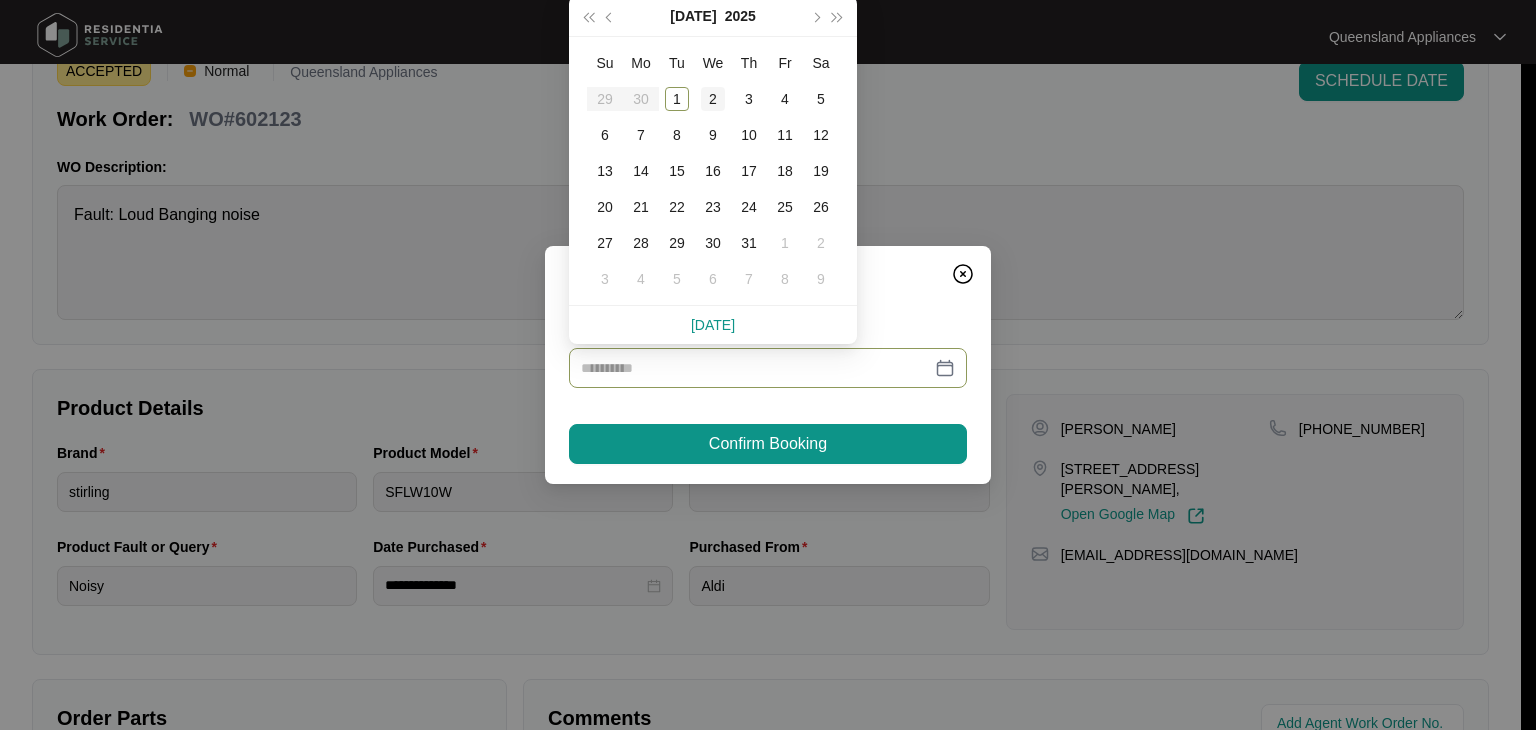 type on "**********" 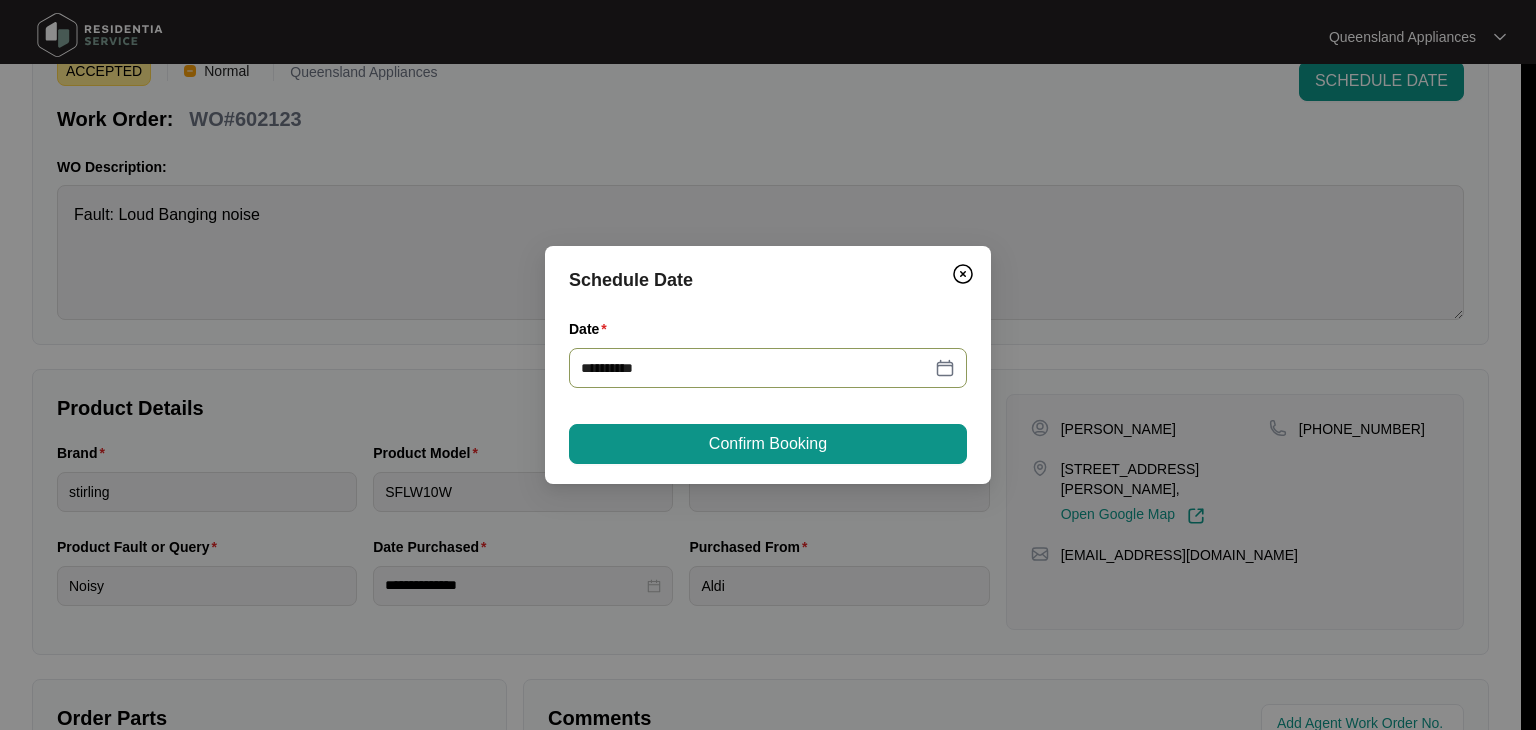 type on "**********" 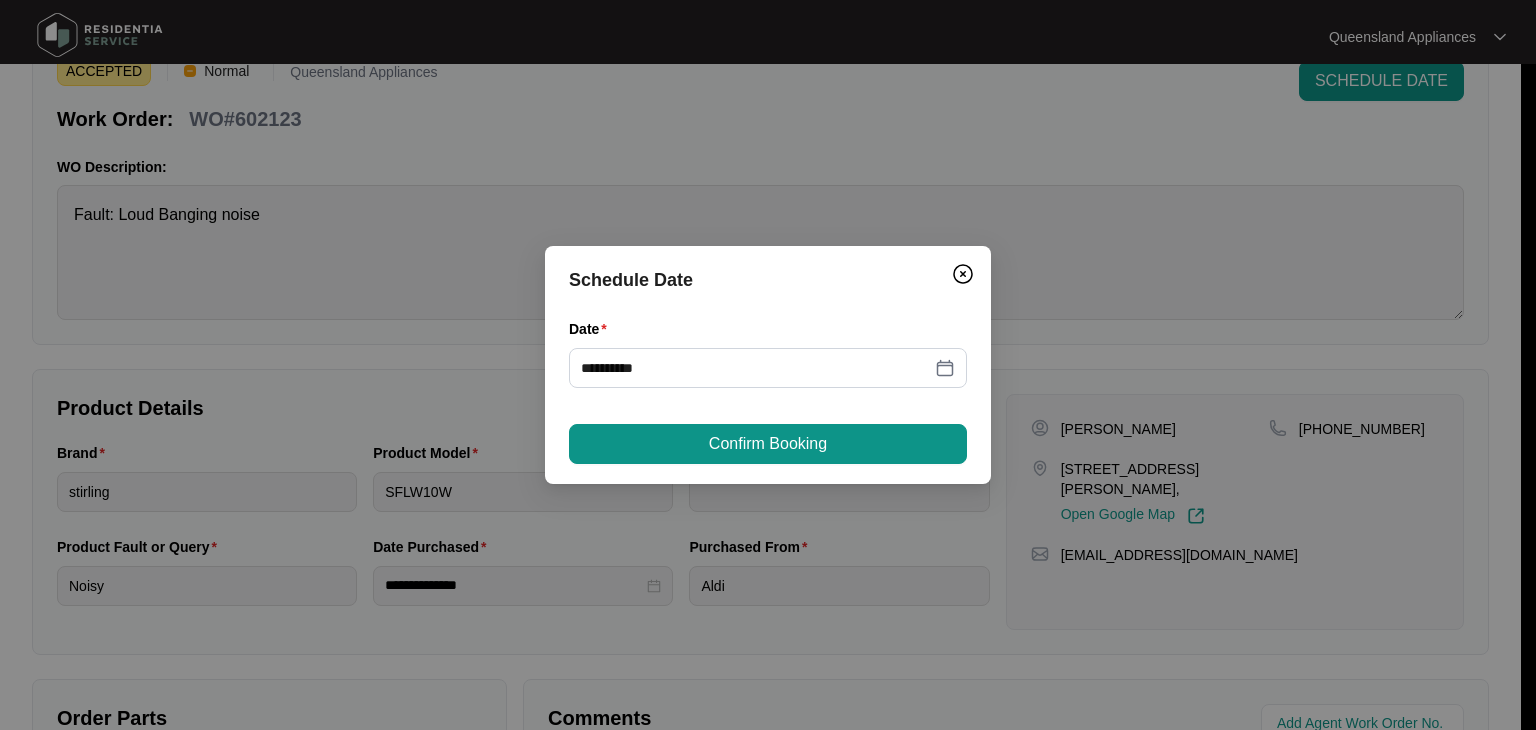 click on "Confirm Booking" at bounding box center [768, 444] 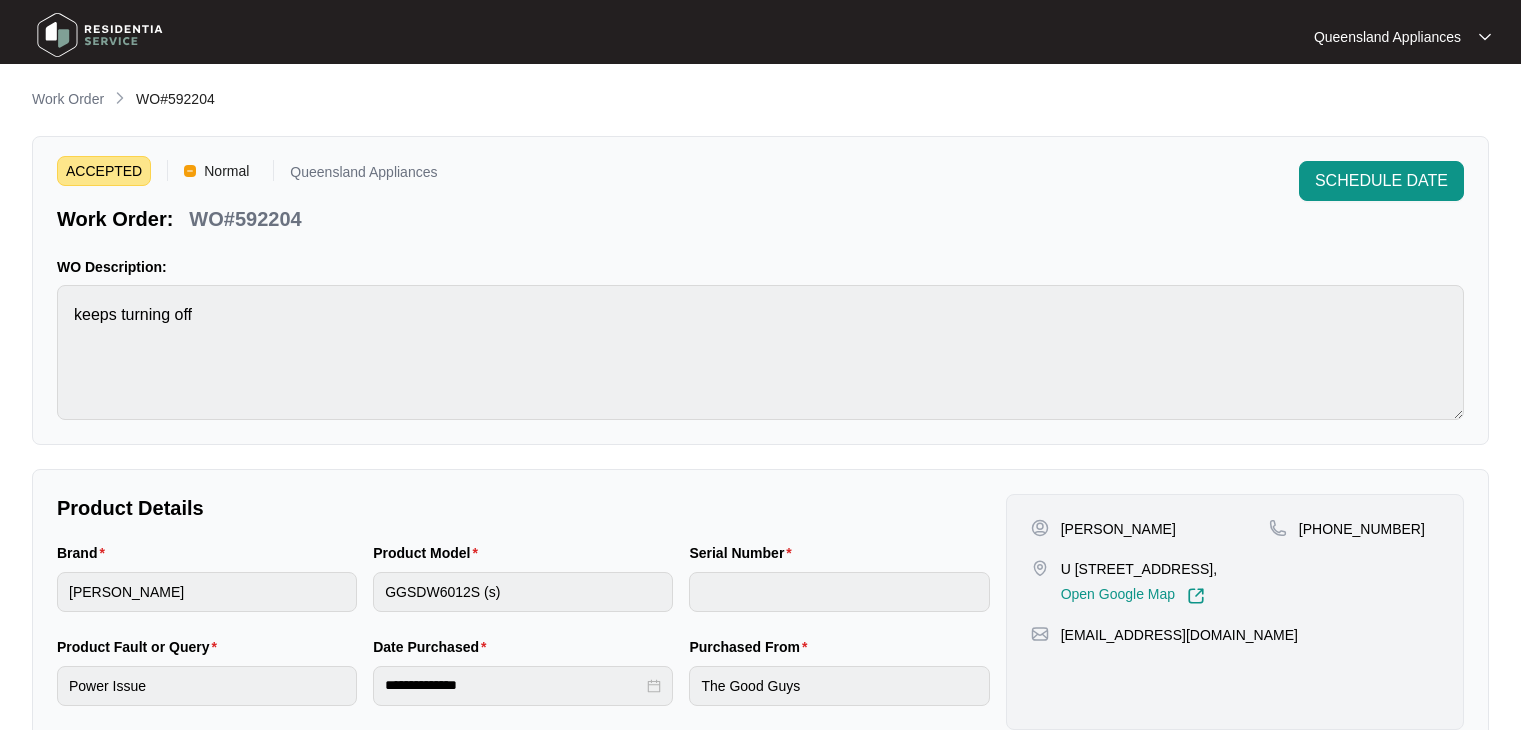 scroll, scrollTop: 0, scrollLeft: 0, axis: both 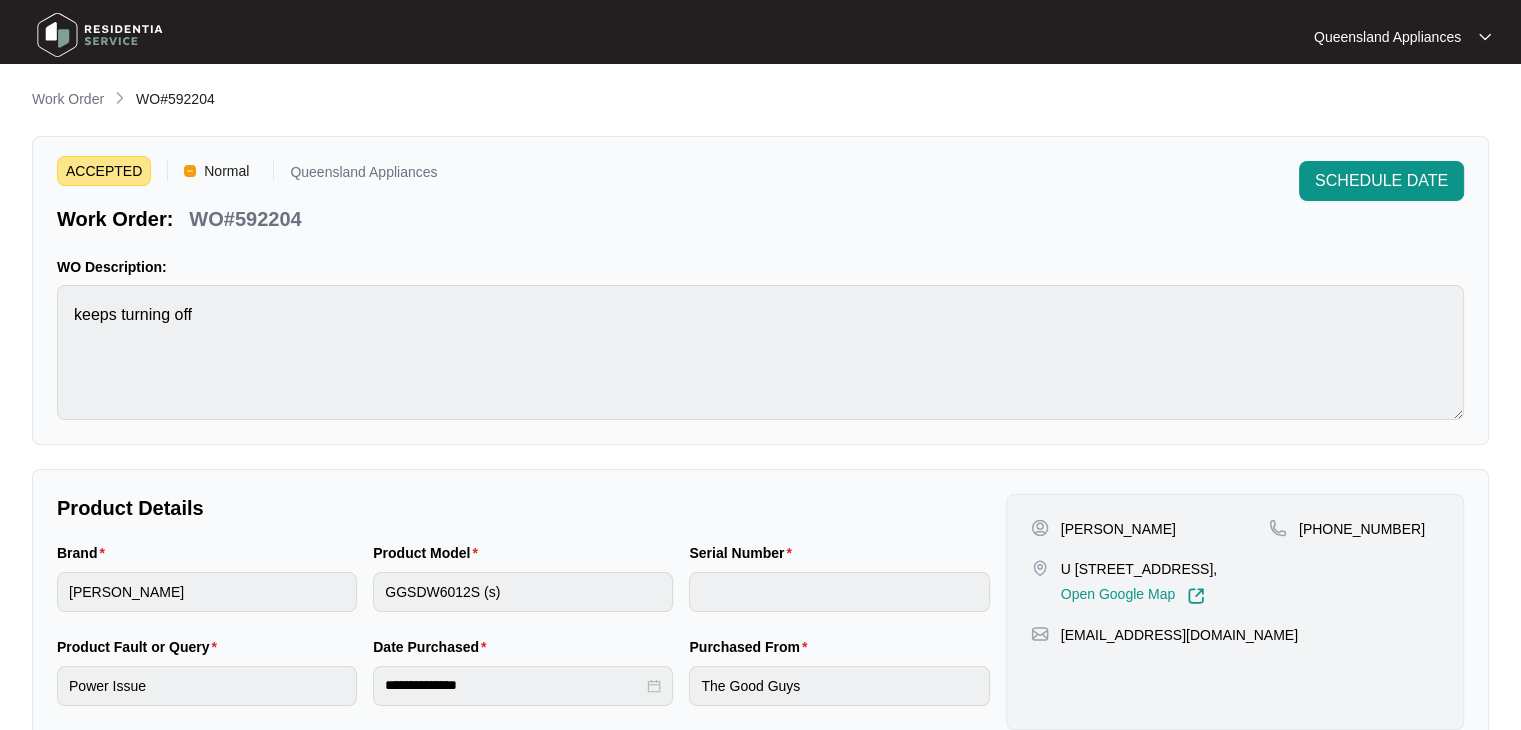 click on "WO#592204" at bounding box center (245, 219) 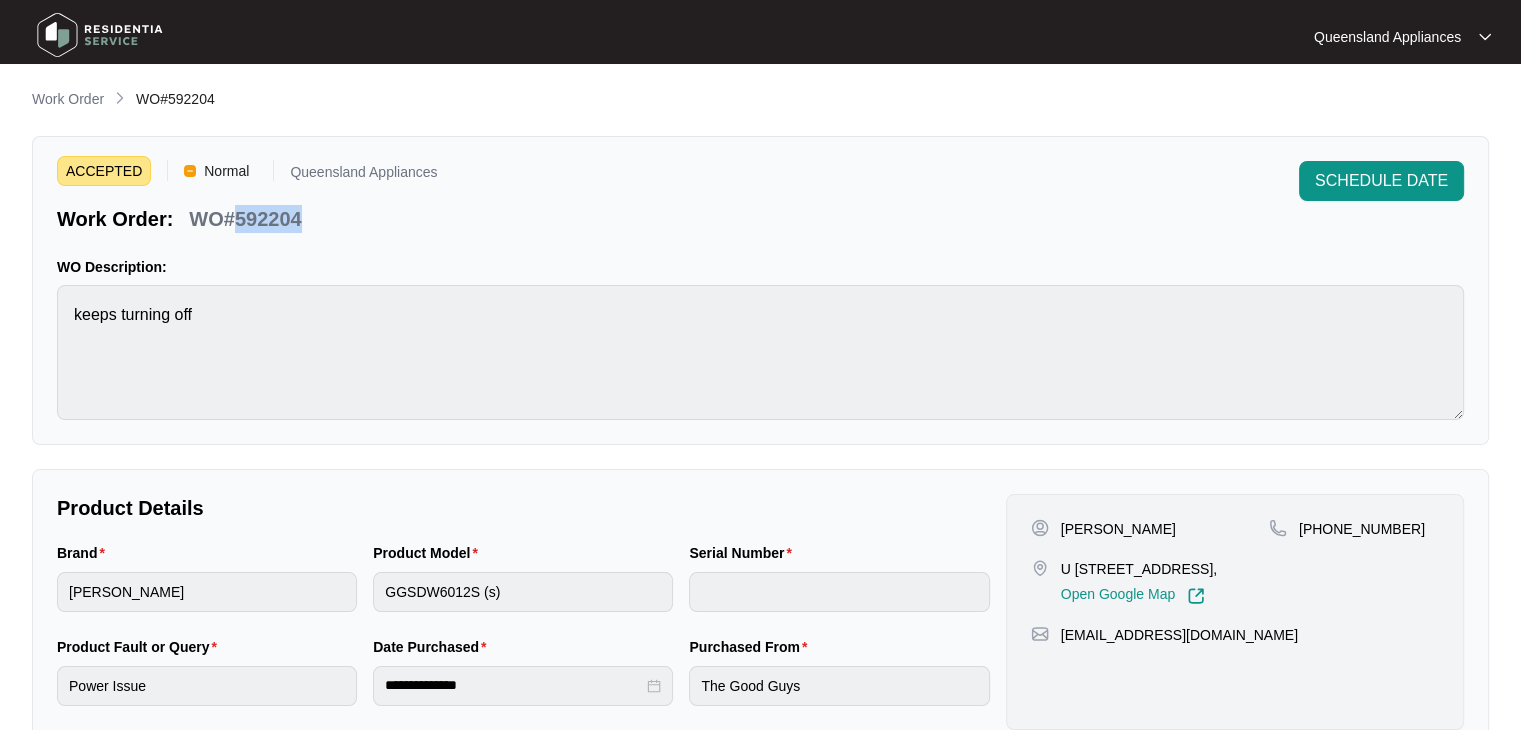 click on "WO#592204" at bounding box center (245, 219) 